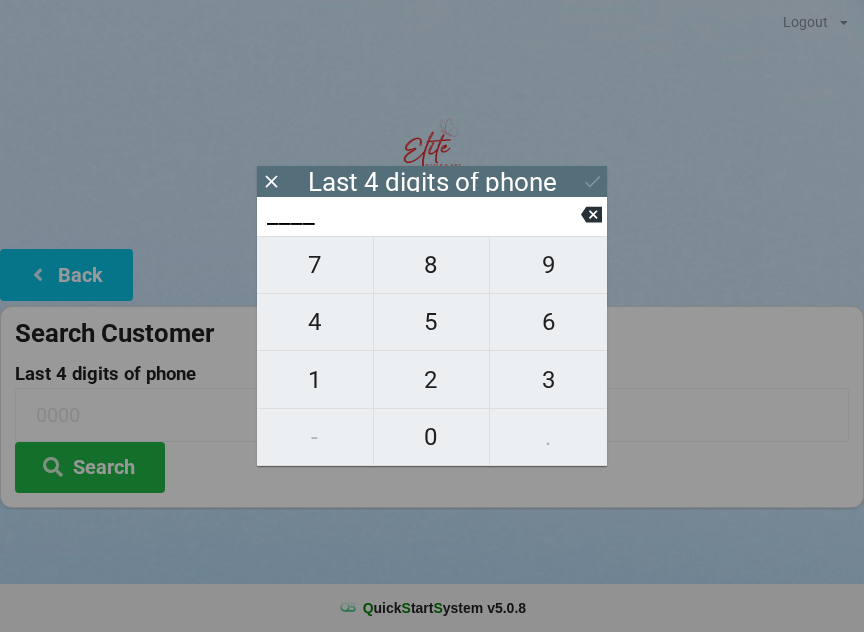 scroll, scrollTop: 17, scrollLeft: 24, axis: both 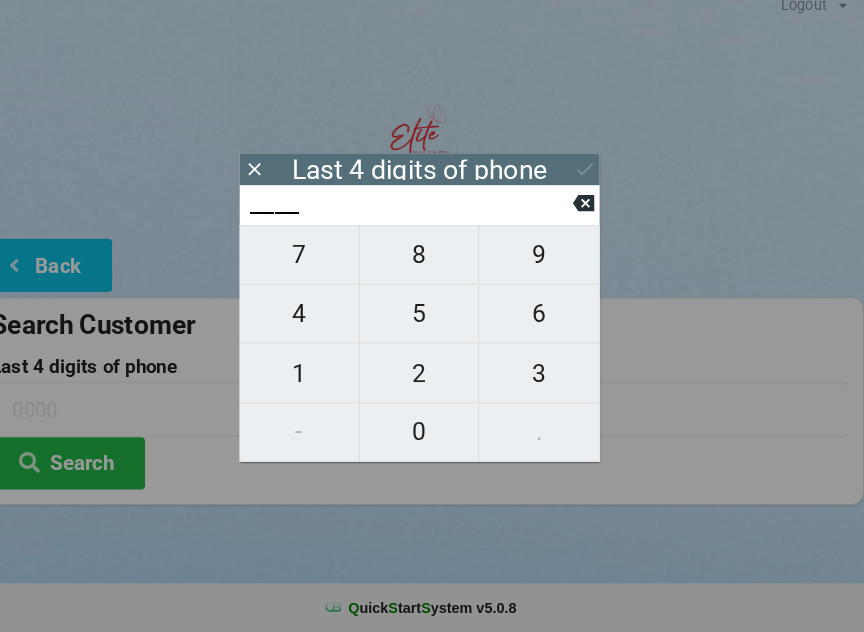 click on "2" at bounding box center [432, 380] 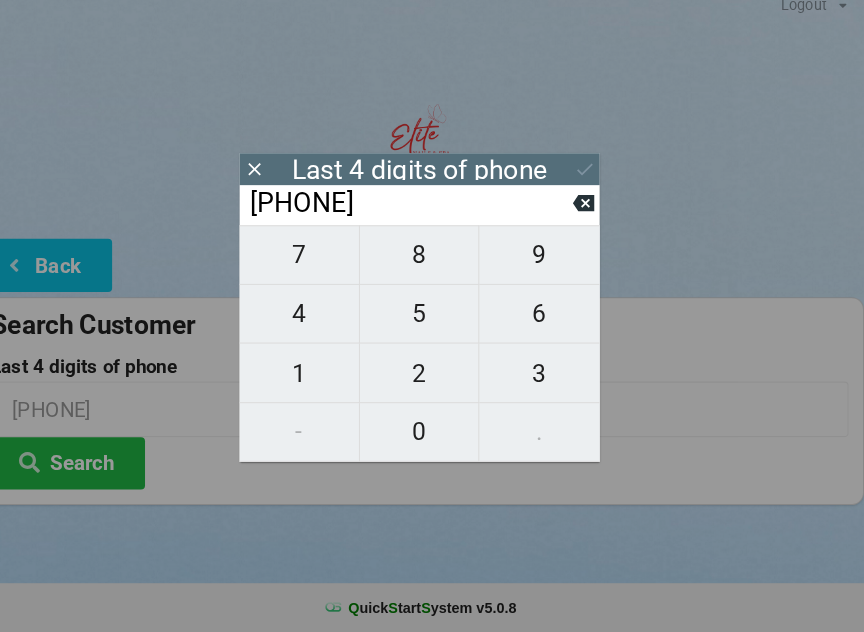 click at bounding box center [591, 214] 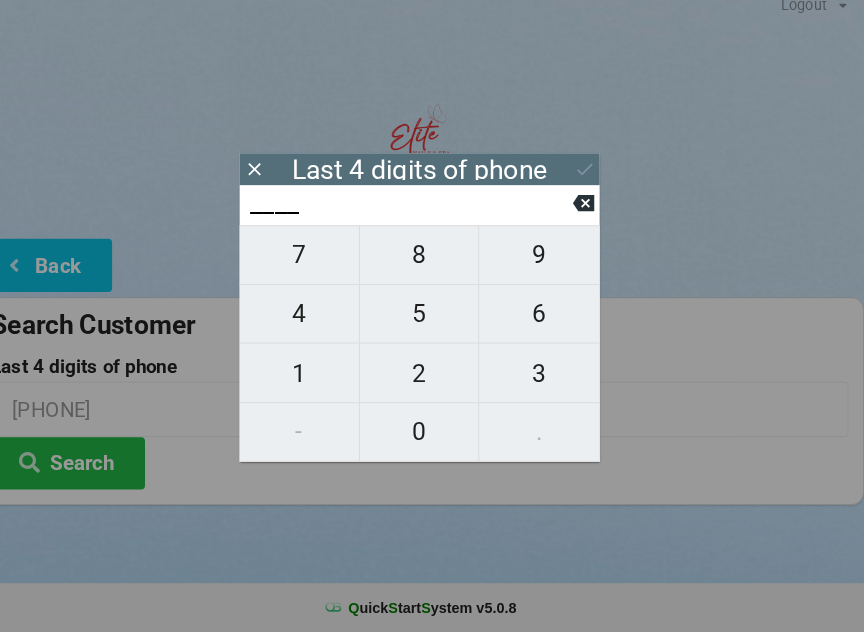 click on "4" at bounding box center (315, 322) 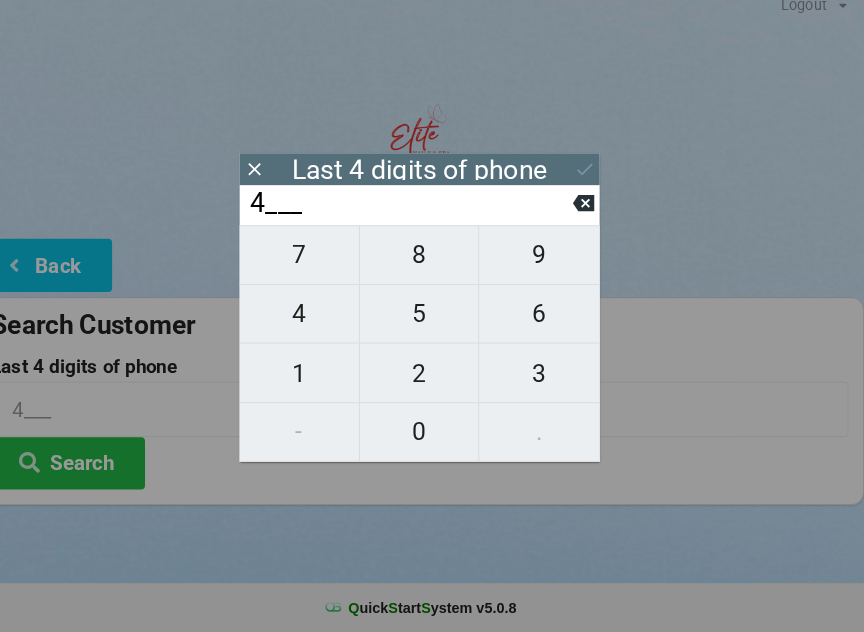 click on "9" at bounding box center (548, 265) 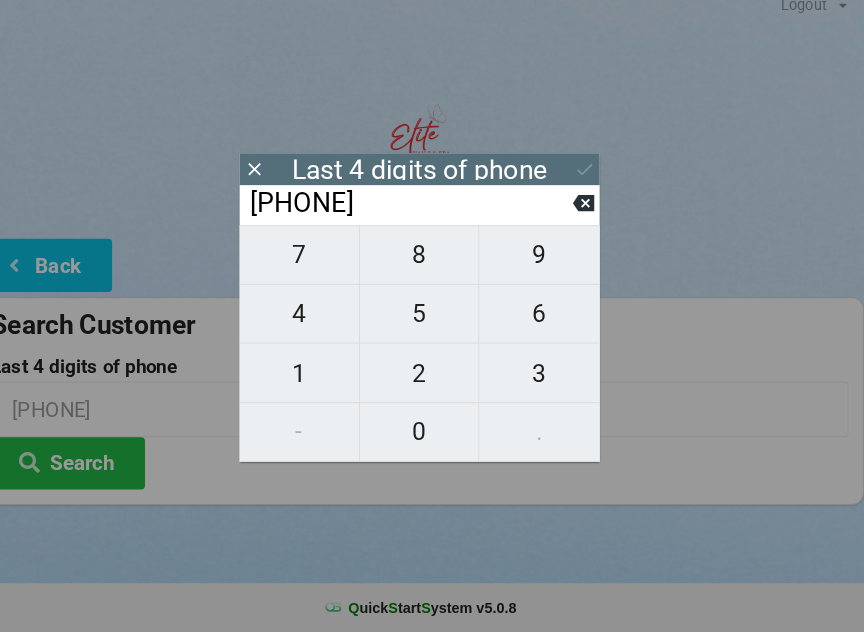 click on "0" at bounding box center [432, 437] 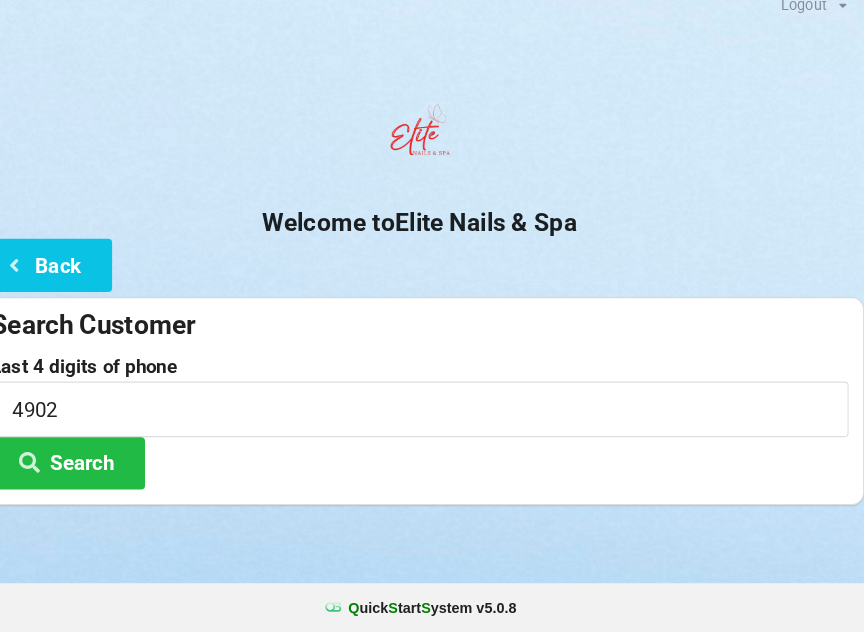 click on "Search" at bounding box center [90, 467] 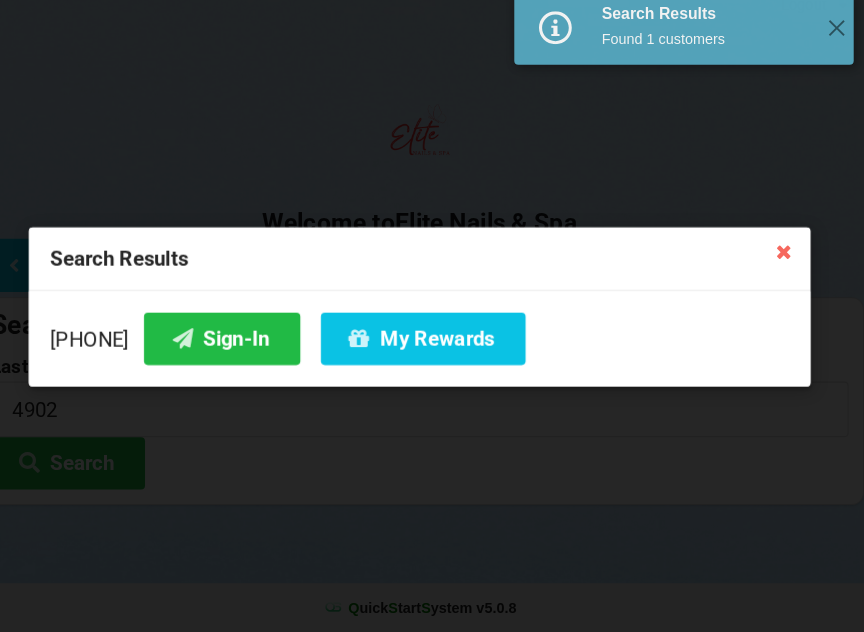 click on "Sign-In" at bounding box center [240, 346] 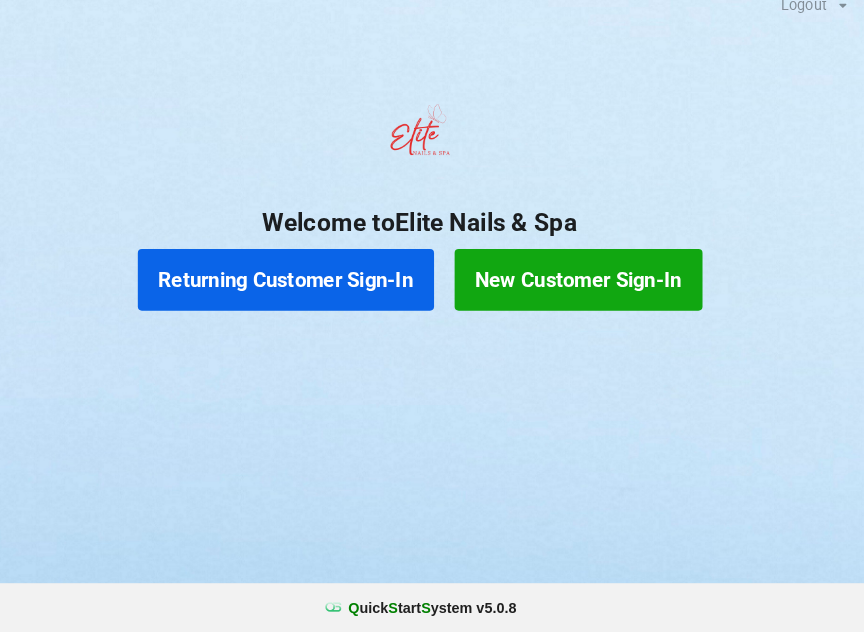 click on "Returning Customer Sign-In" at bounding box center (302, 289) 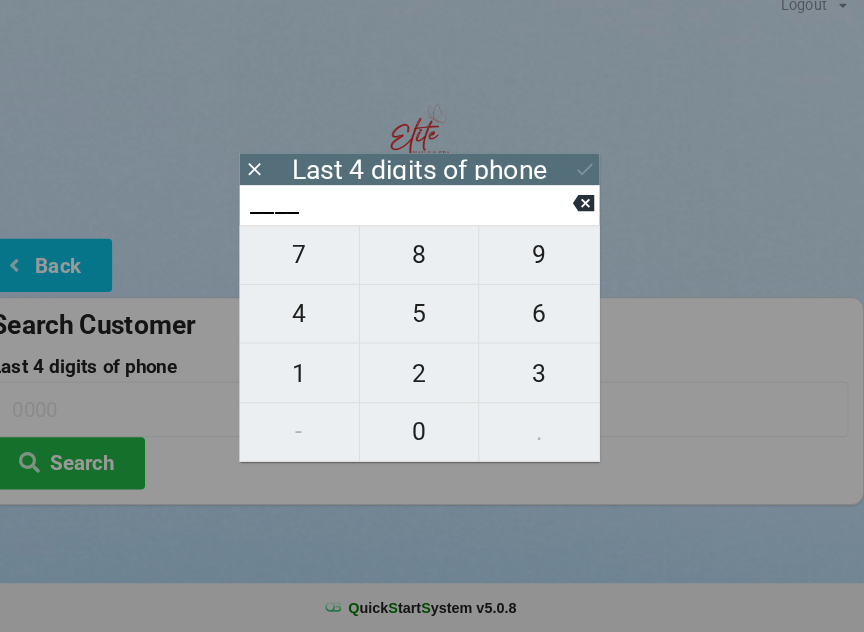 click on "4" at bounding box center [315, 322] 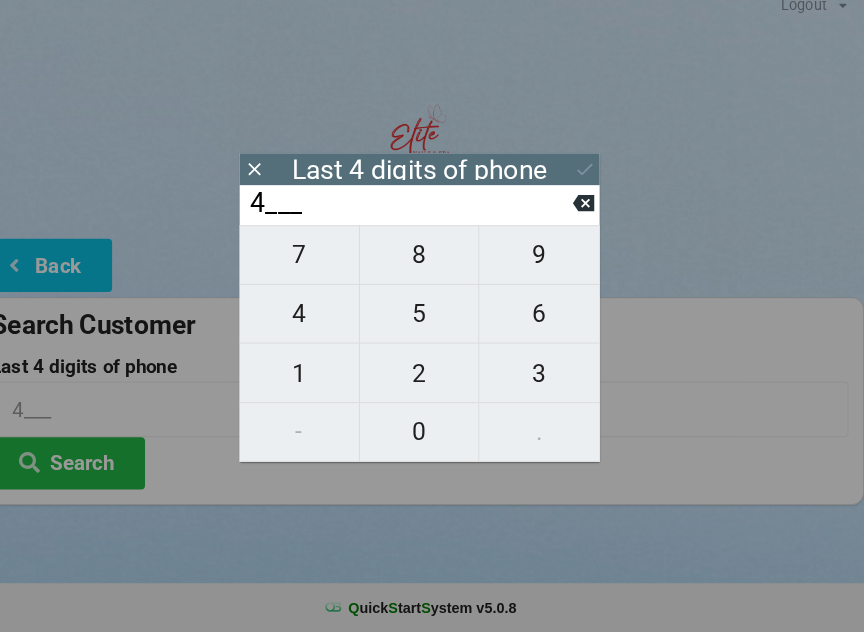 click on "0" at bounding box center [432, 437] 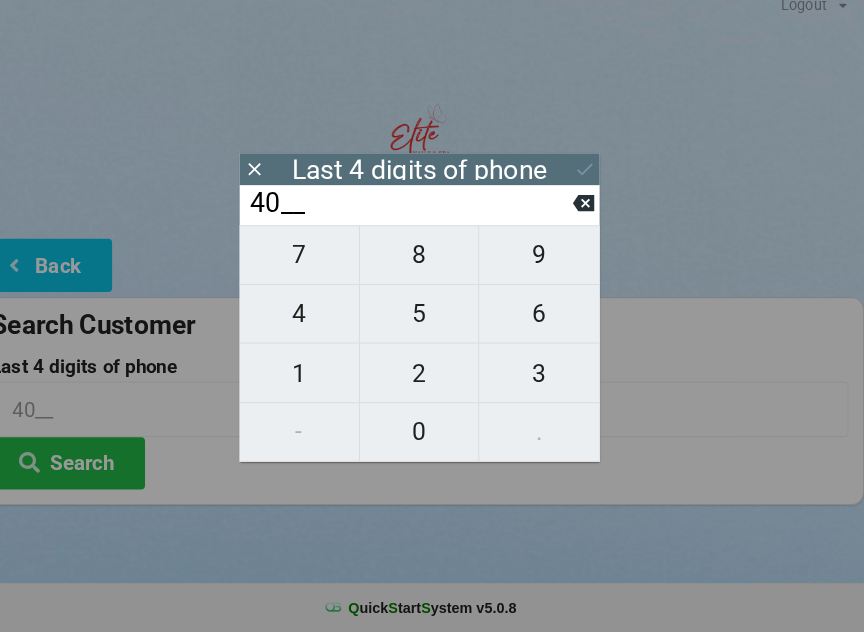 click on "7" at bounding box center [315, 265] 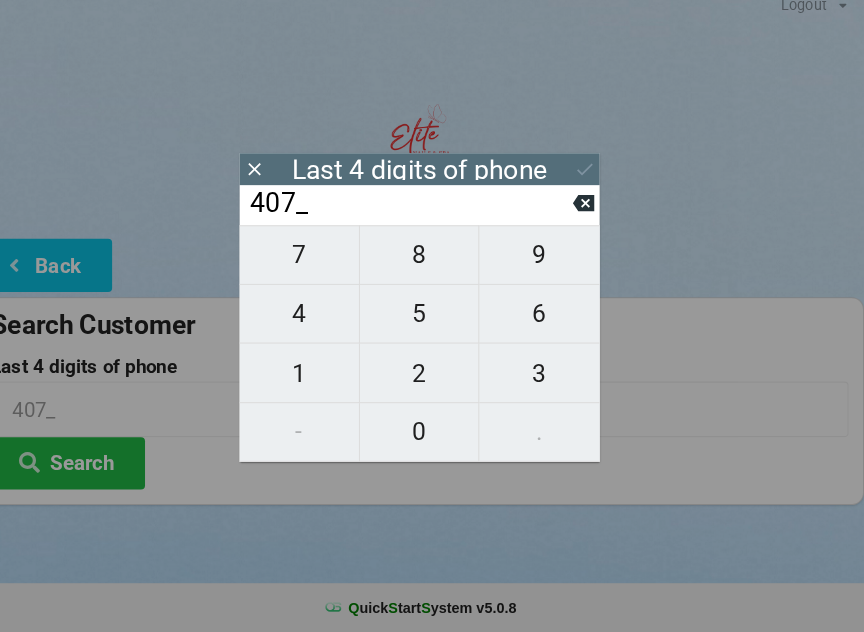click on "9" at bounding box center (548, 265) 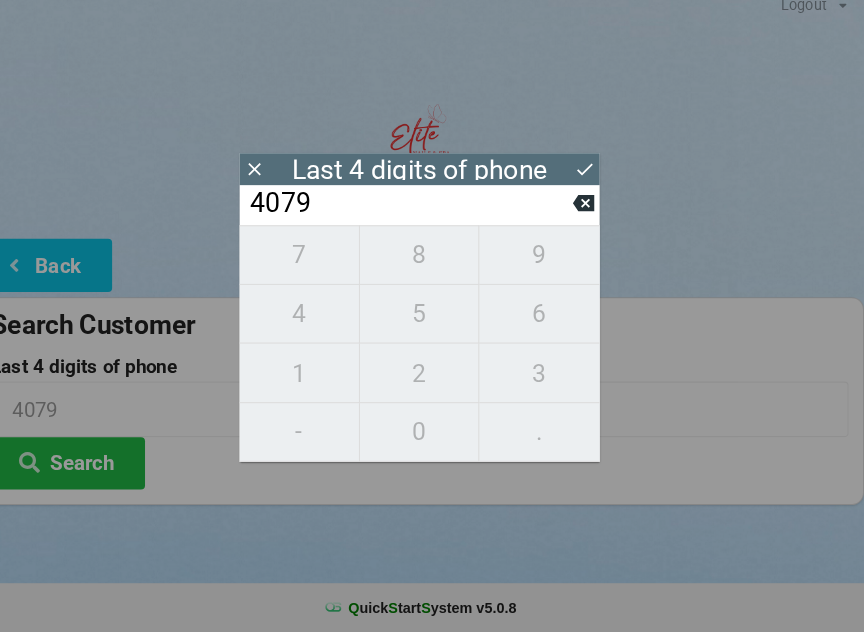 click on "7 8 9 4 5 6 1 2 3 - 0 ." at bounding box center (432, 351) 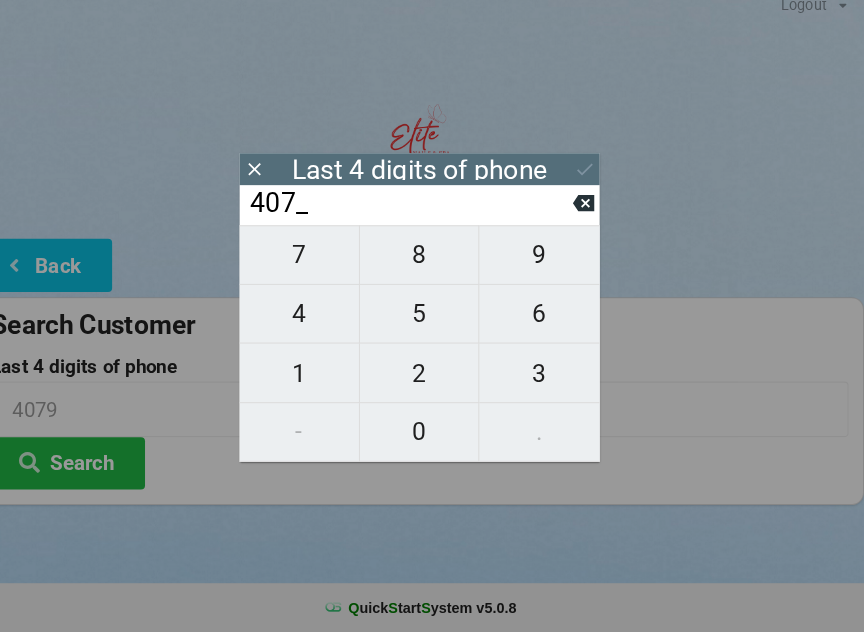 click at bounding box center [591, 214] 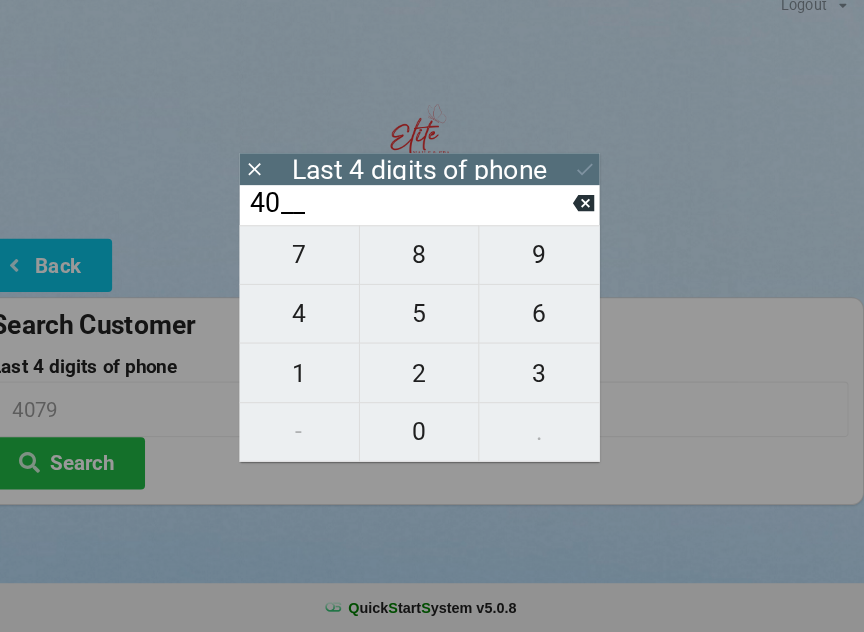 click on "40__" at bounding box center (423, 215) 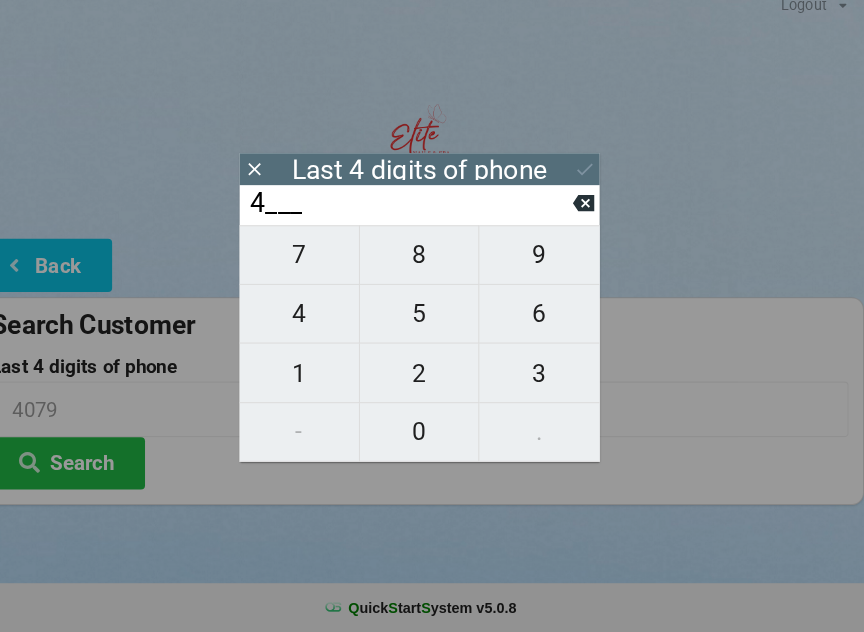 click 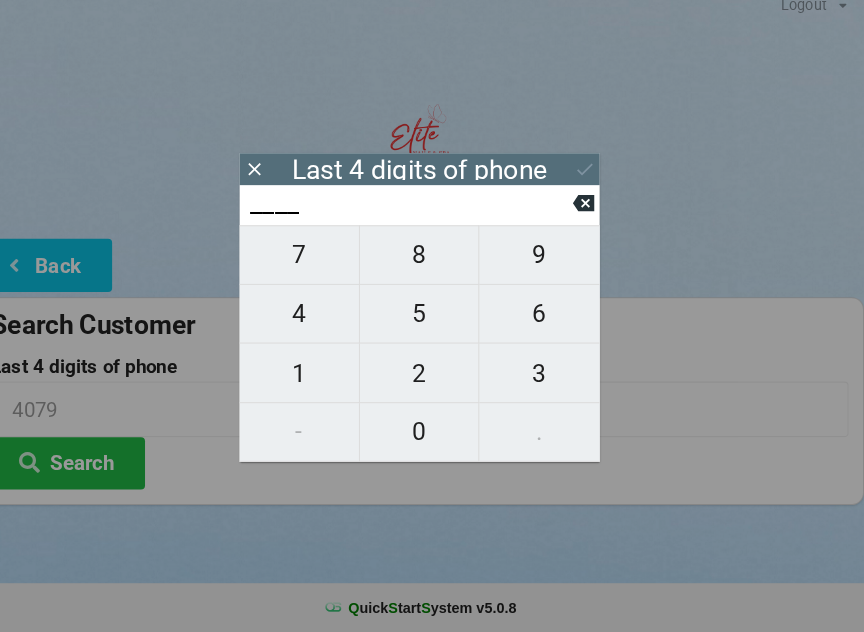 click on "9" at bounding box center [548, 265] 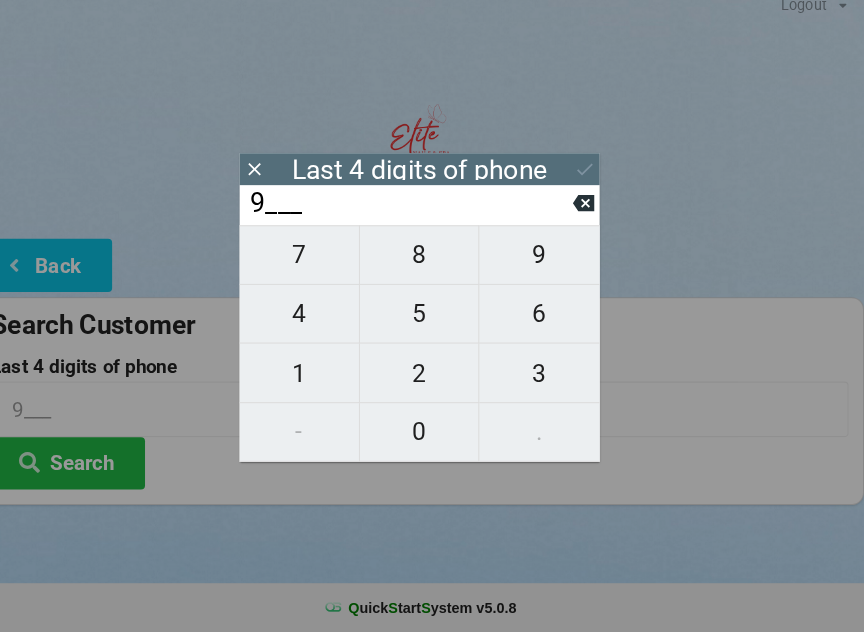 click on "4" at bounding box center [315, 322] 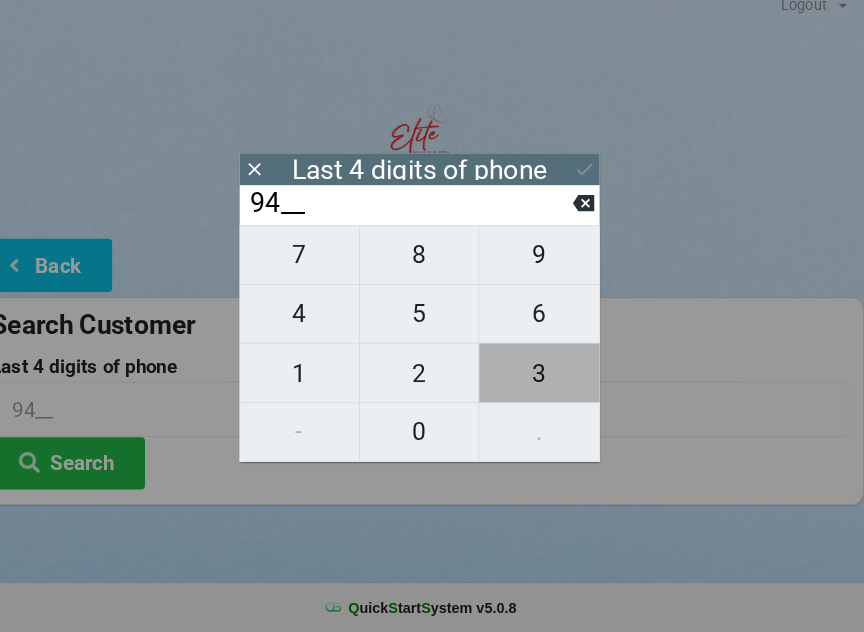 click on "3" at bounding box center [548, 380] 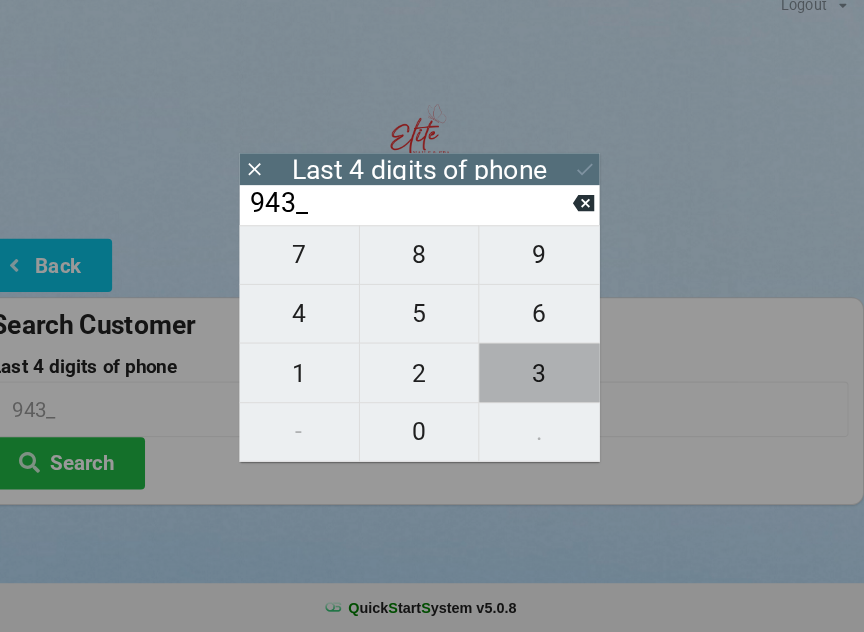 click on "3" at bounding box center [548, 380] 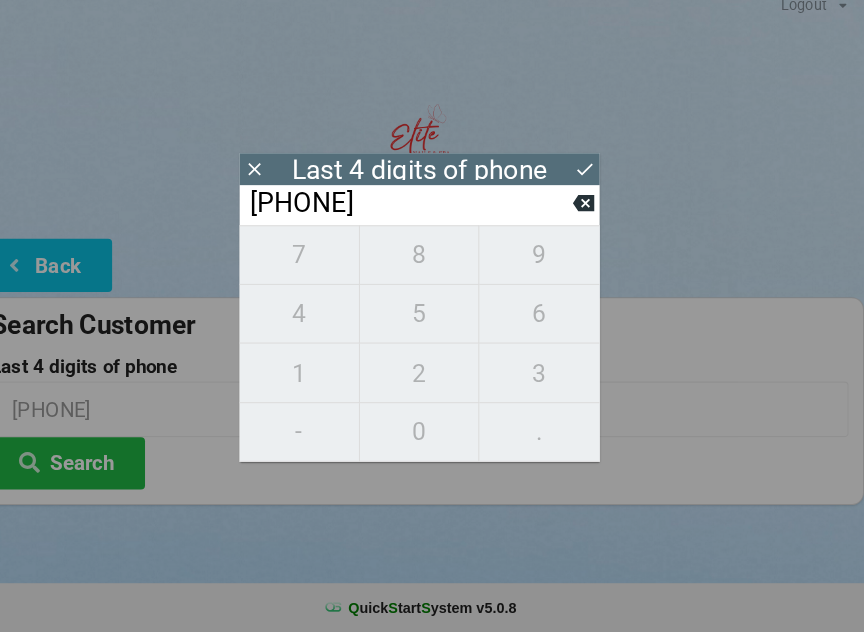 click on "Search" at bounding box center (90, 467) 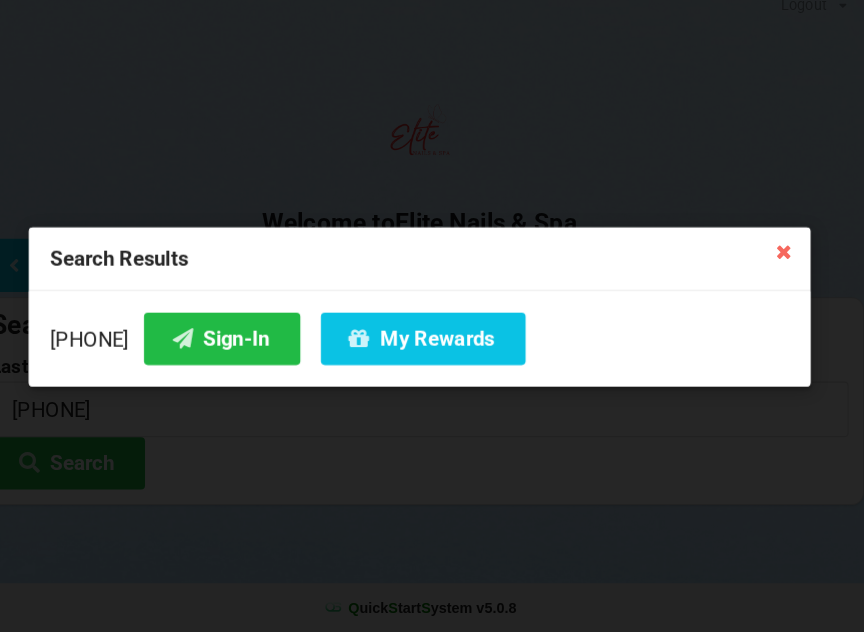 click at bounding box center [786, 261] 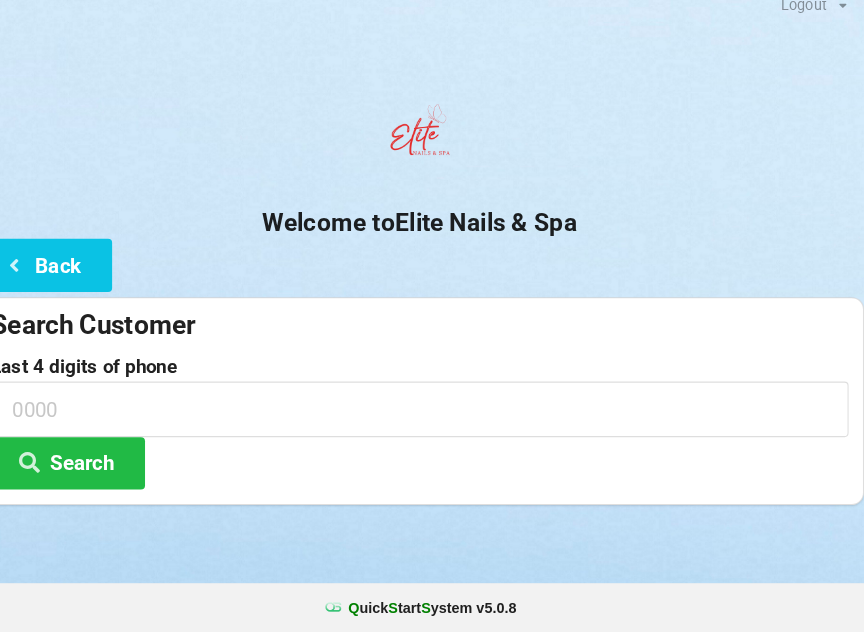 click on "Back" at bounding box center [66, 274] 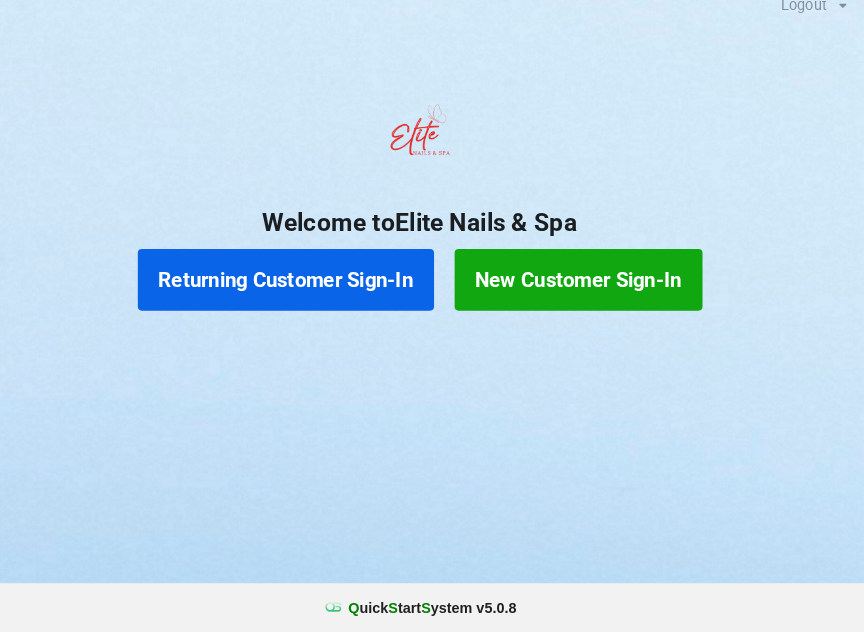click on "New Customer Sign-In" at bounding box center [586, 289] 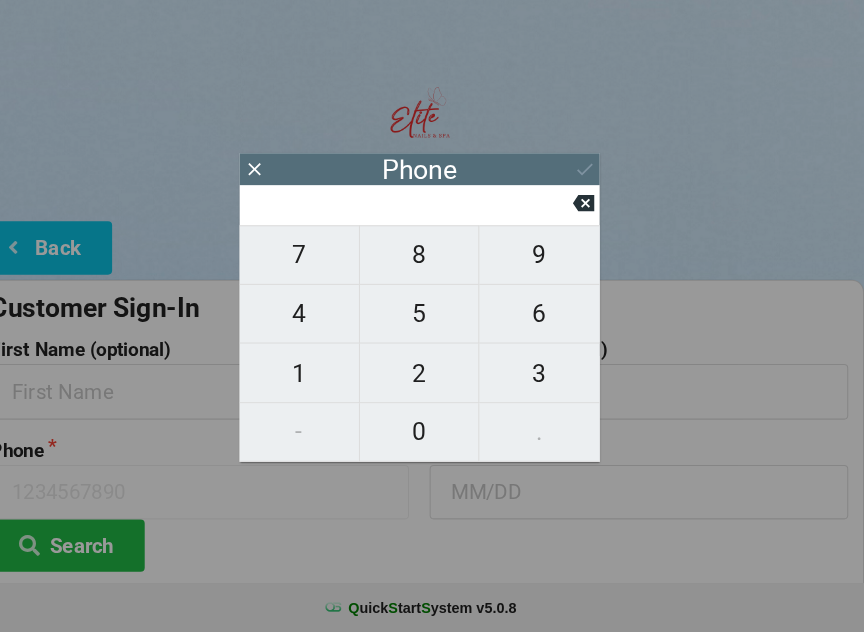 click on "4" at bounding box center [315, 322] 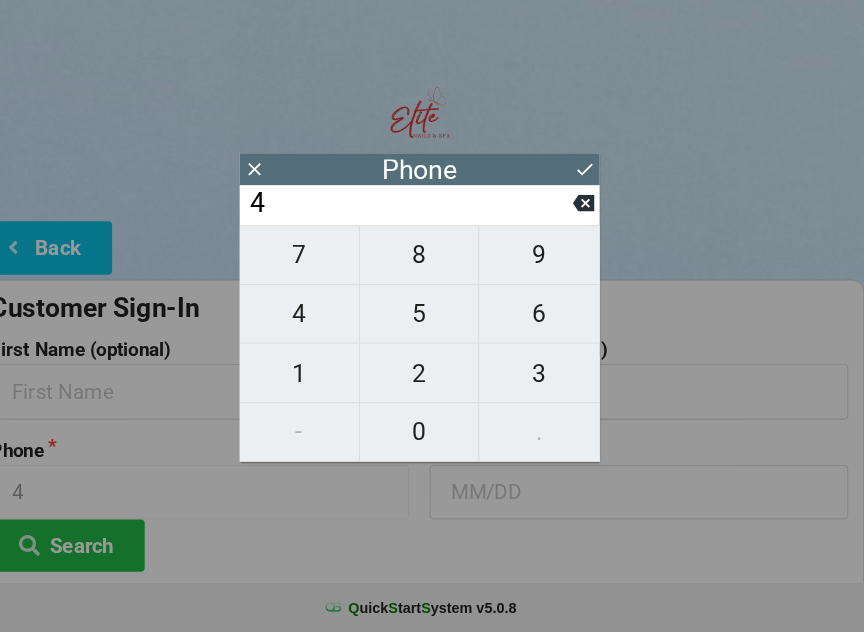 click on "0" at bounding box center [432, 437] 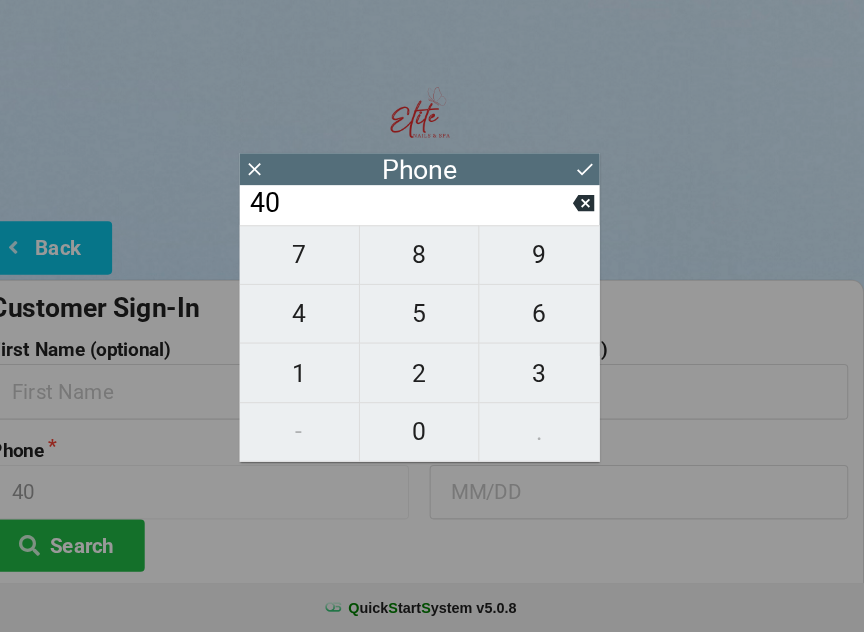click on "7" at bounding box center (315, 265) 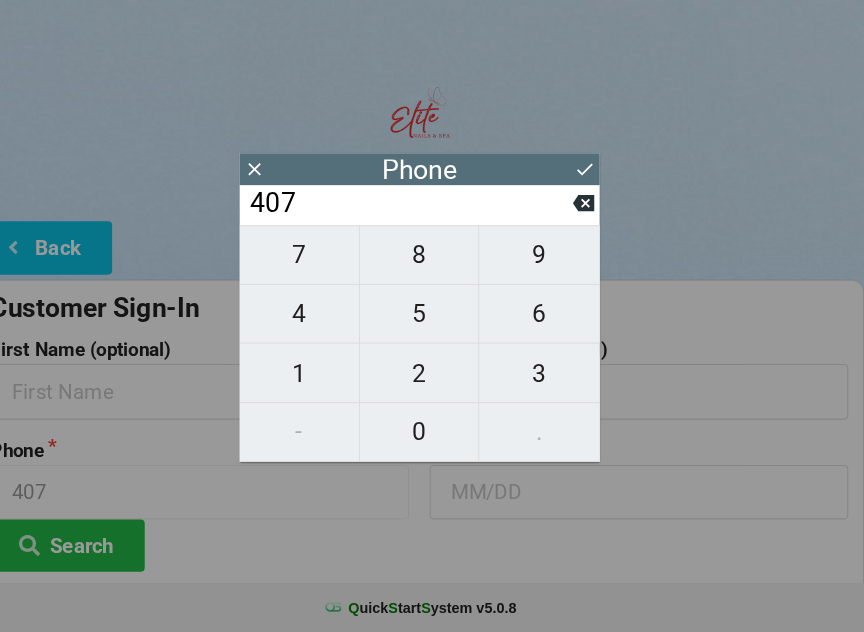 click on "9" at bounding box center [548, 265] 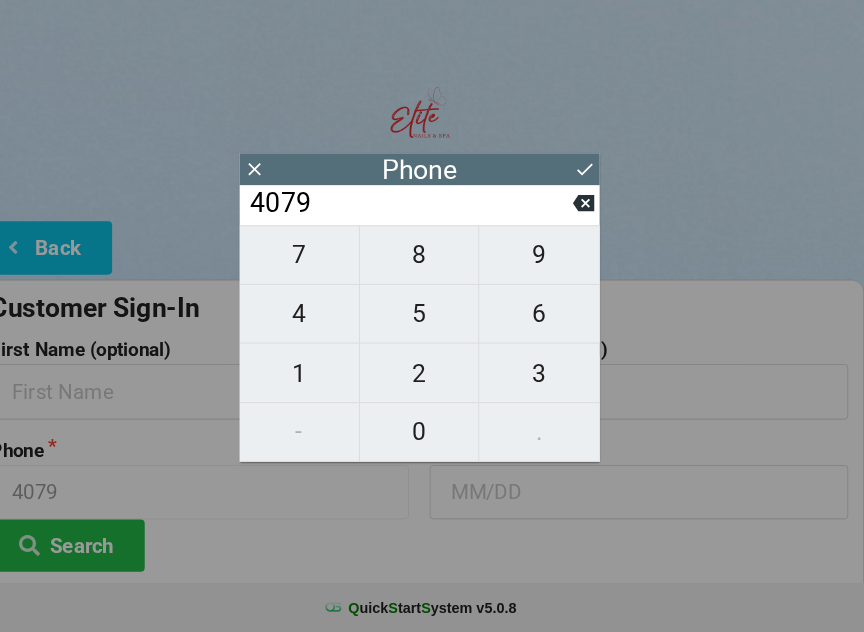 click on "1" at bounding box center [315, 380] 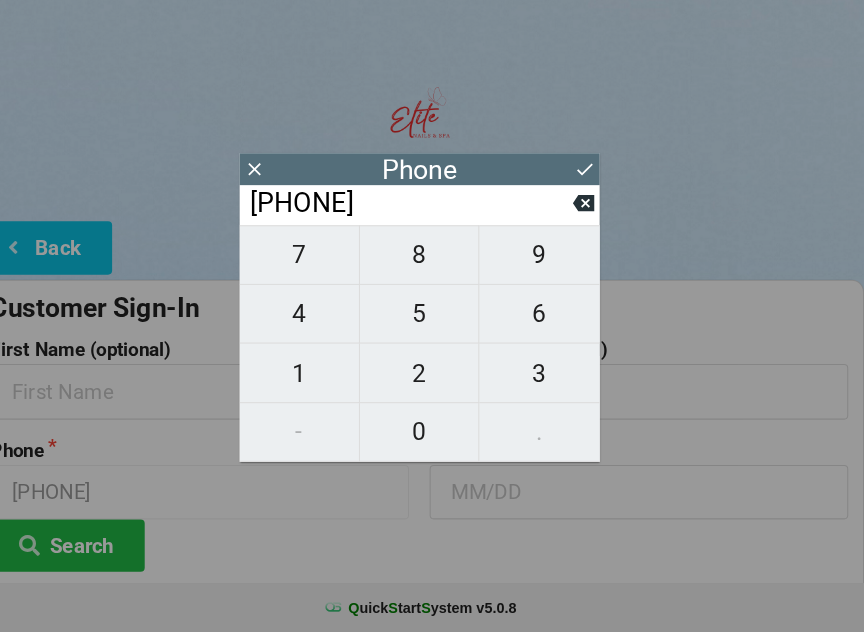 click on "0" at bounding box center [432, 437] 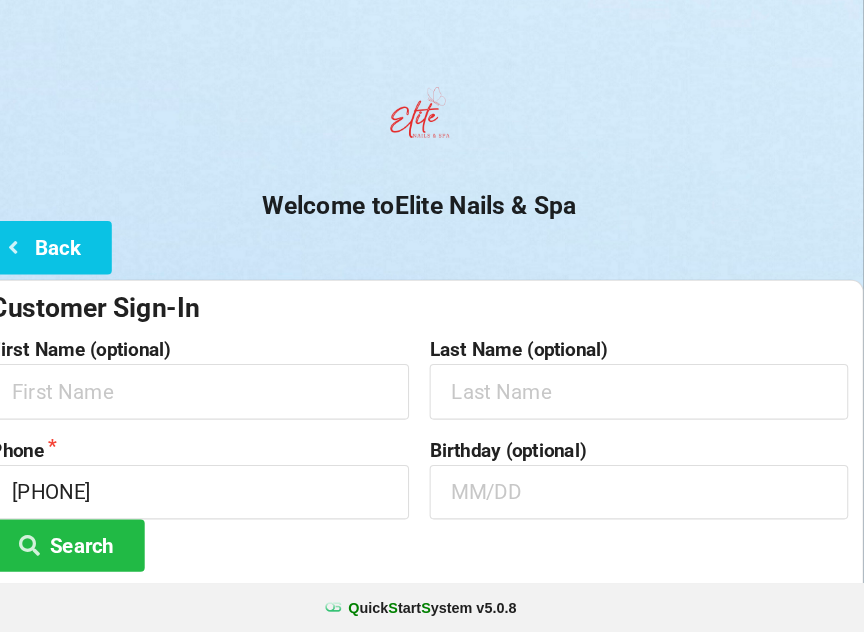click on "Phone [PHONE] Search" at bounding box center [218, 509] 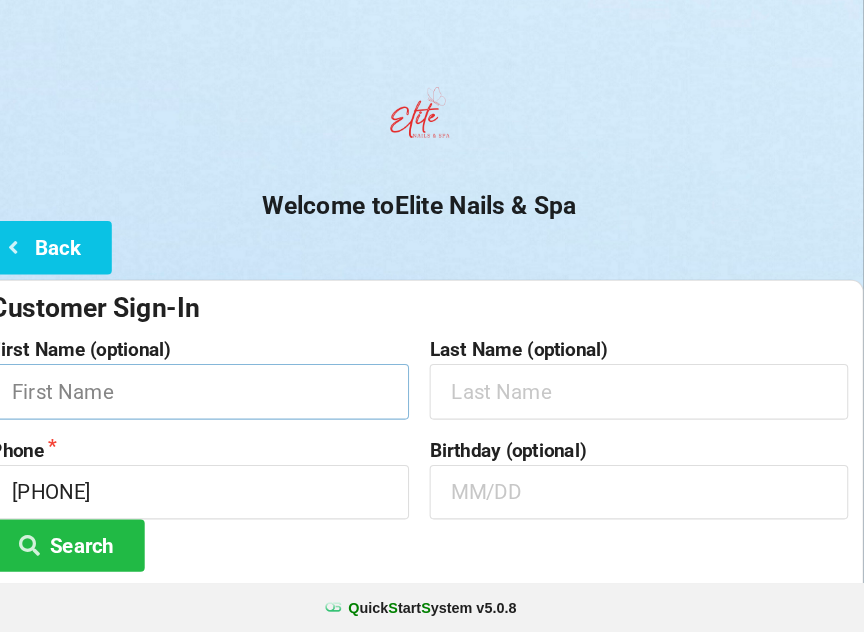 click at bounding box center [218, 397] 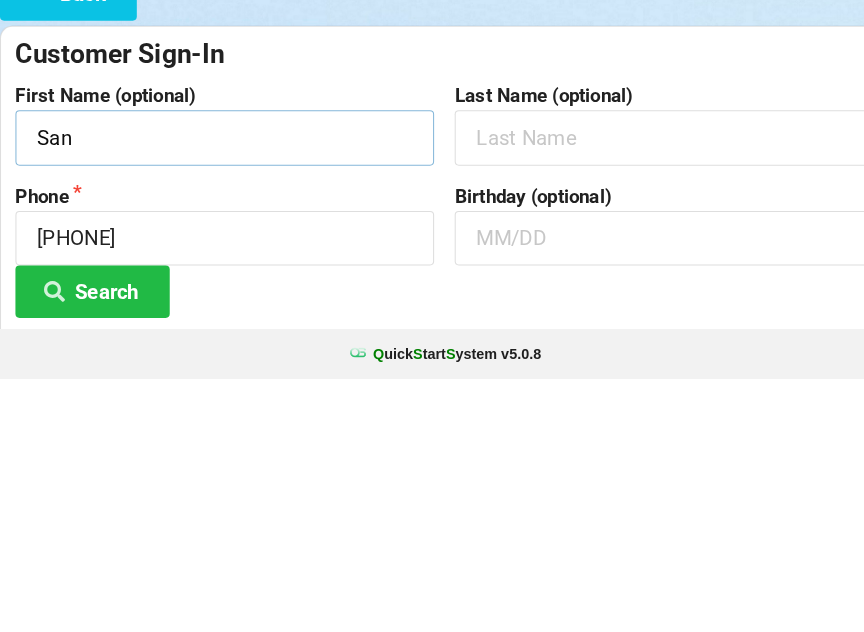 type on "San" 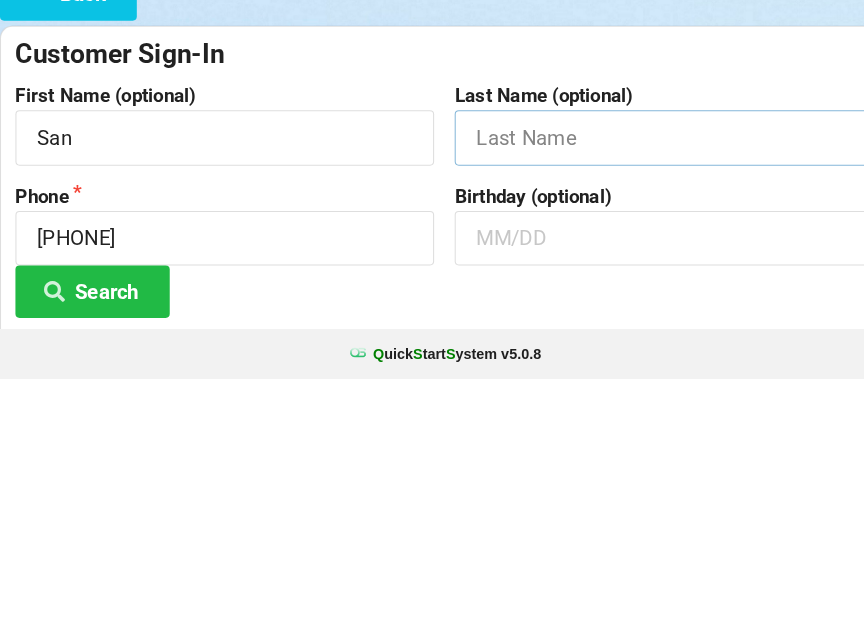 click at bounding box center (645, 397) 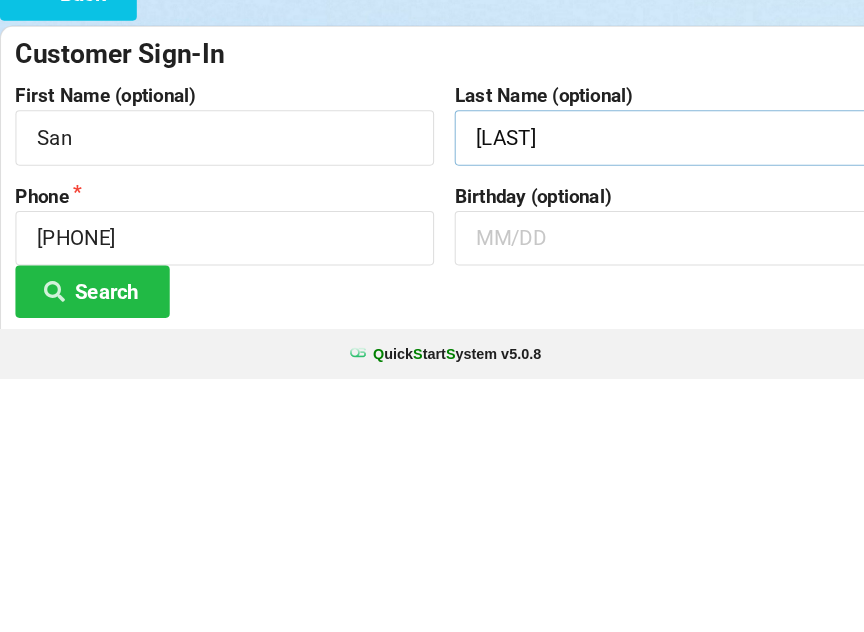 type on "[LAST]" 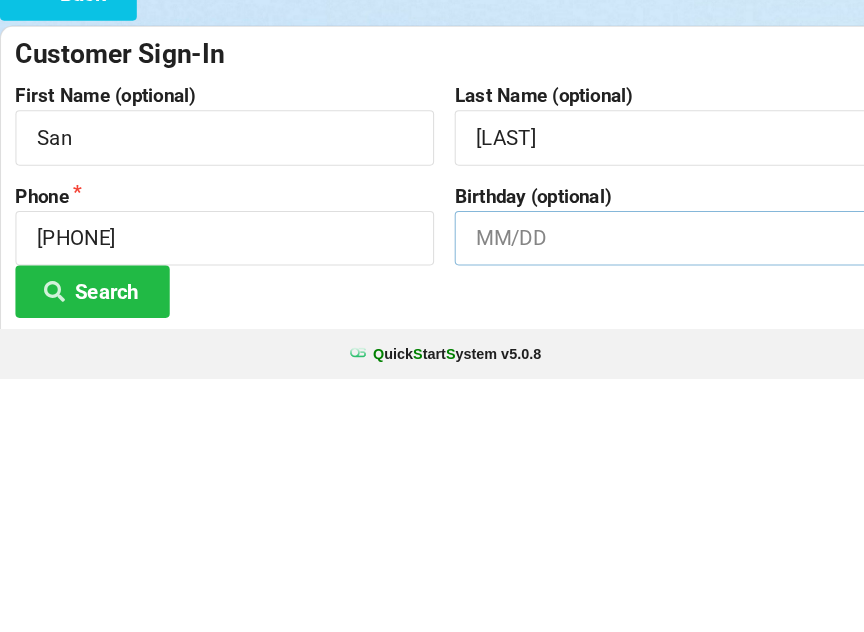 click at bounding box center [645, 495] 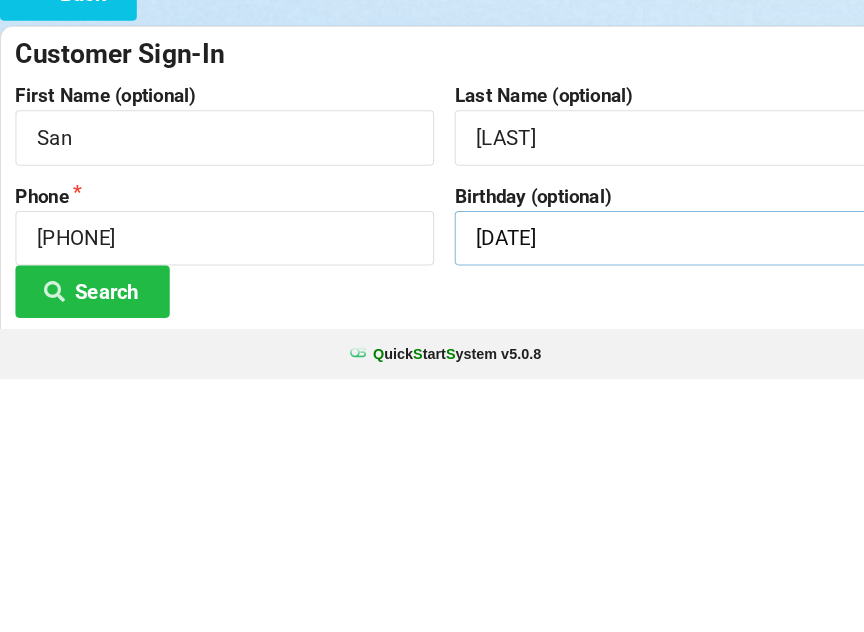 type on "[DATE]" 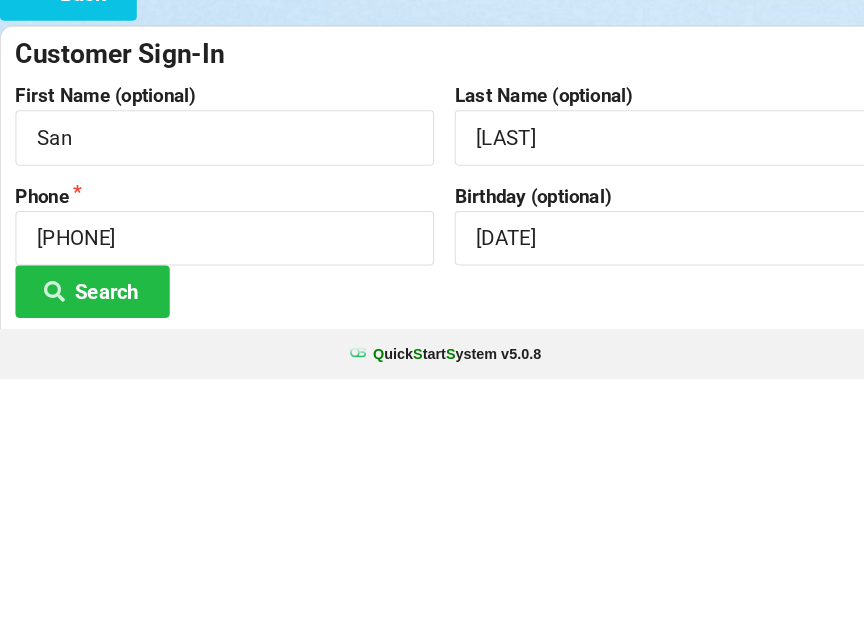 click on "Customer Sign-In" at bounding box center [432, 316] 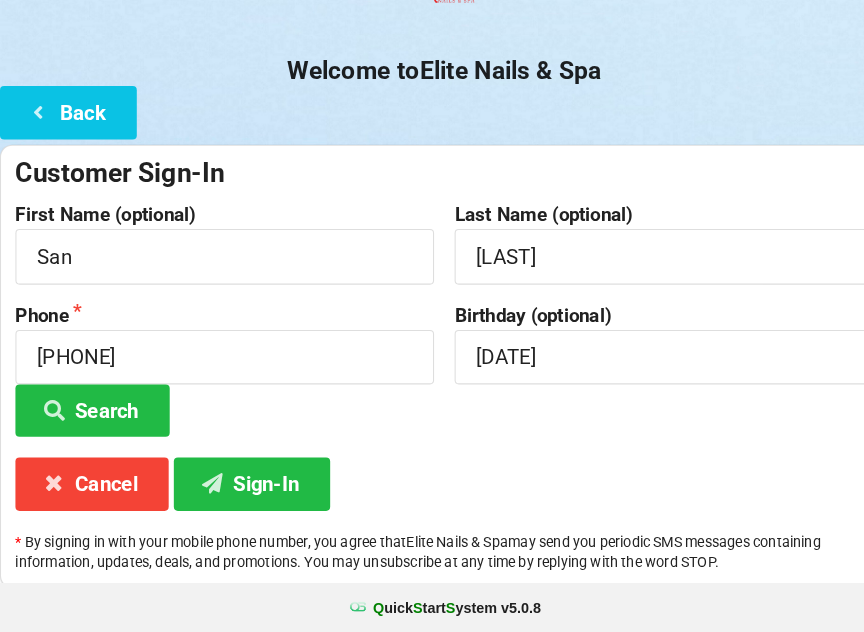 click on "Sign-In" at bounding box center [245, 487] 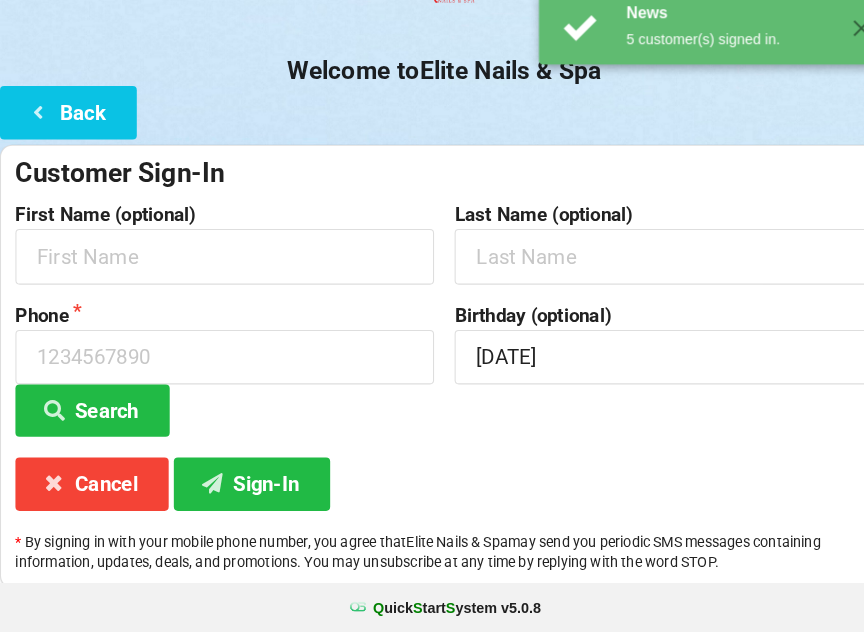 scroll, scrollTop: 0, scrollLeft: 0, axis: both 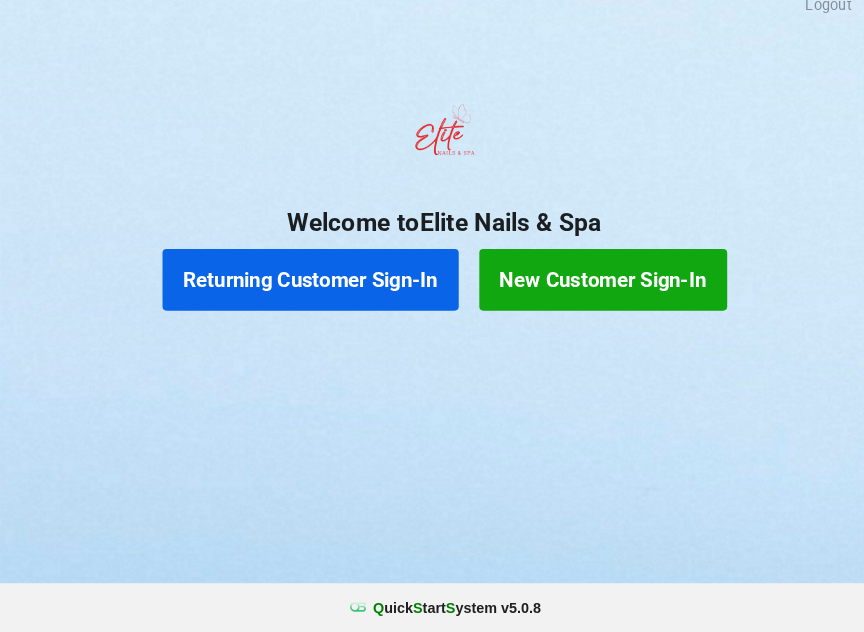 click on "Returning Customer Sign-In" at bounding box center [302, 289] 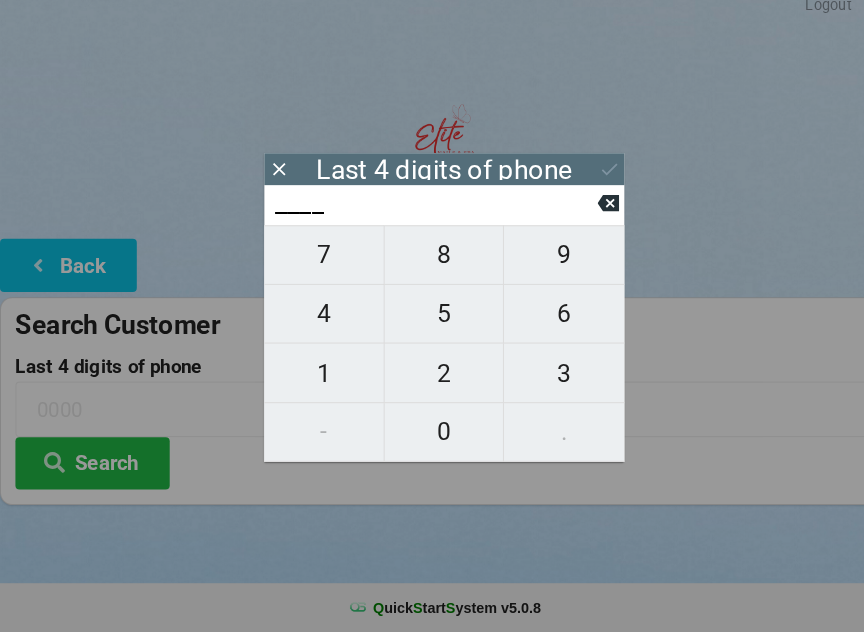 click on "7" at bounding box center [315, 265] 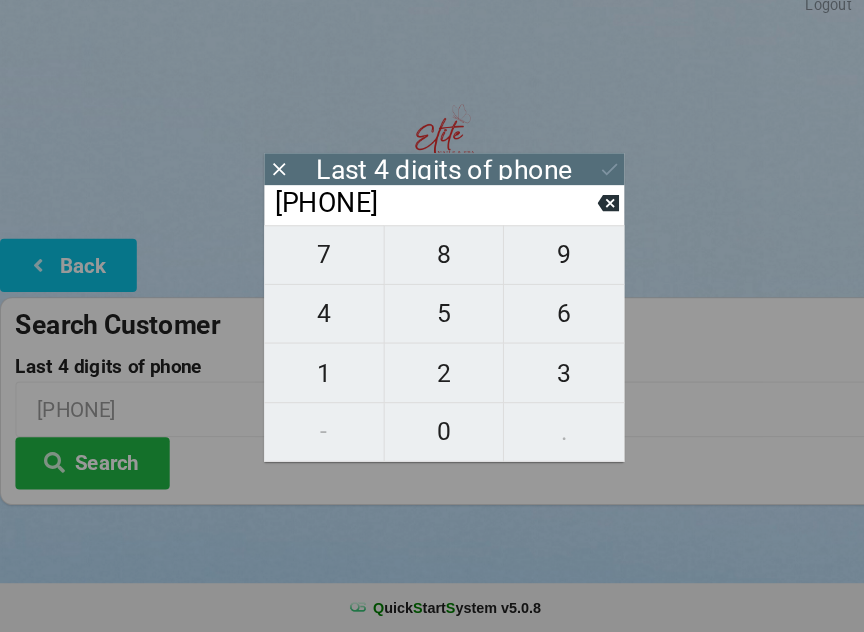click on "4" at bounding box center (315, 322) 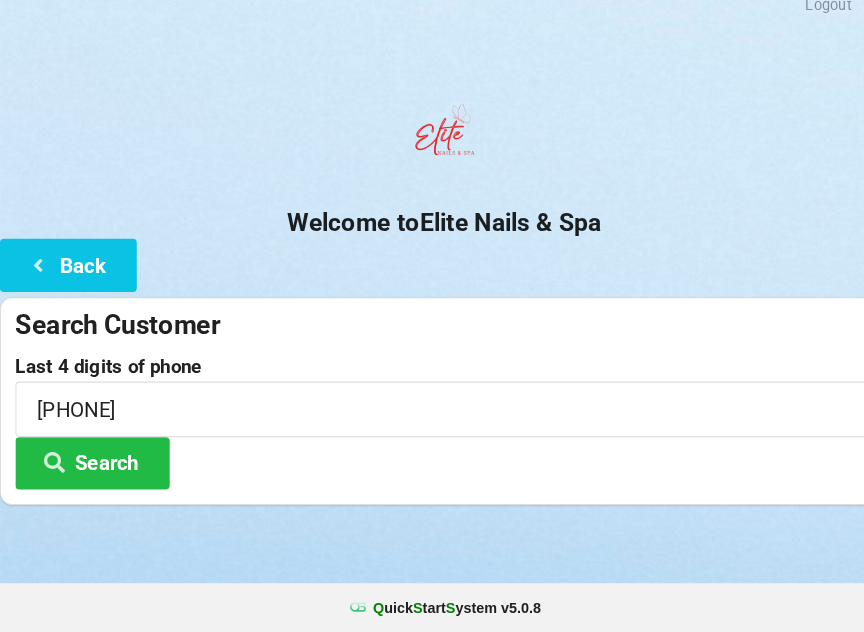 click on "Search Customer Last 4 digits of phone [PHONE] Search" at bounding box center [432, 407] 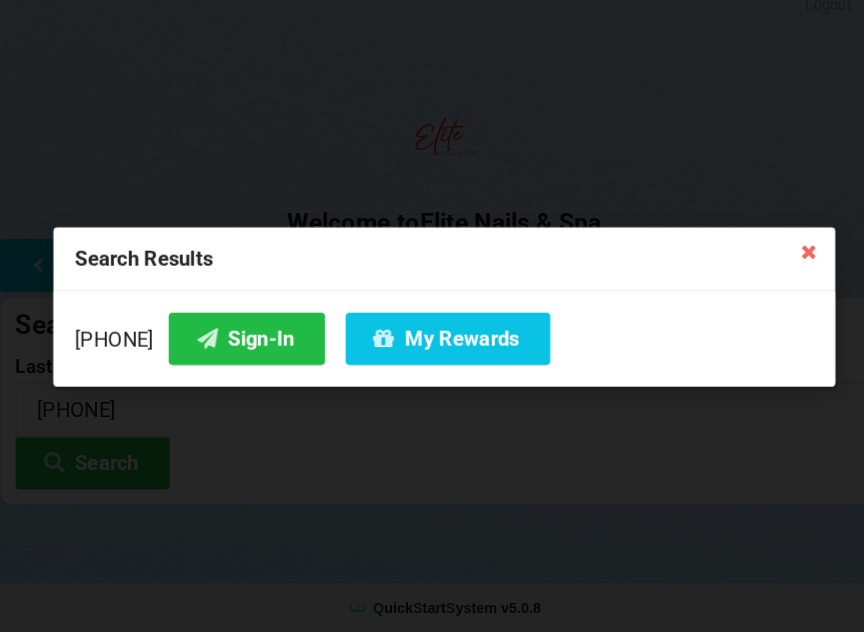 click on "Search Results [PHONE]      Sign-In     My Rewards" at bounding box center [432, 316] 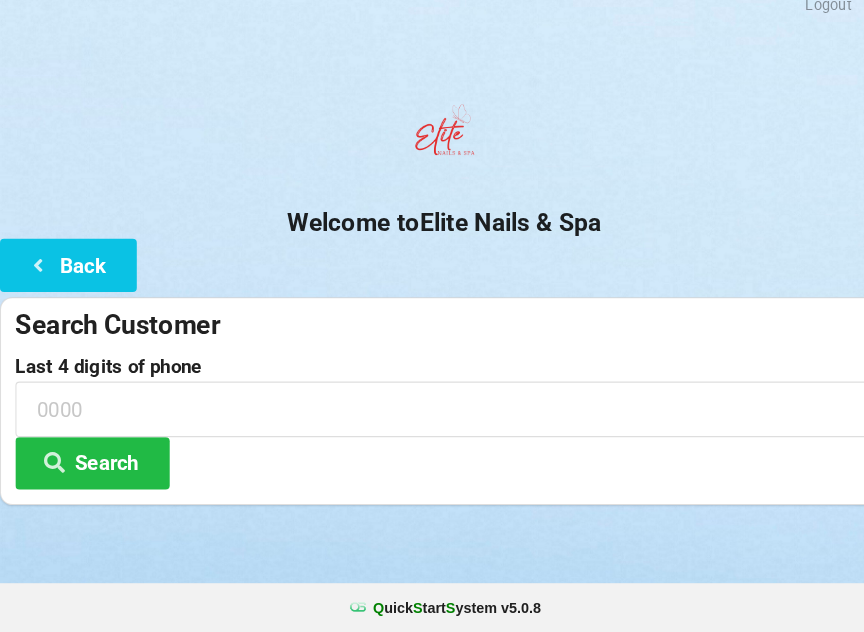click at bounding box center (38, 273) 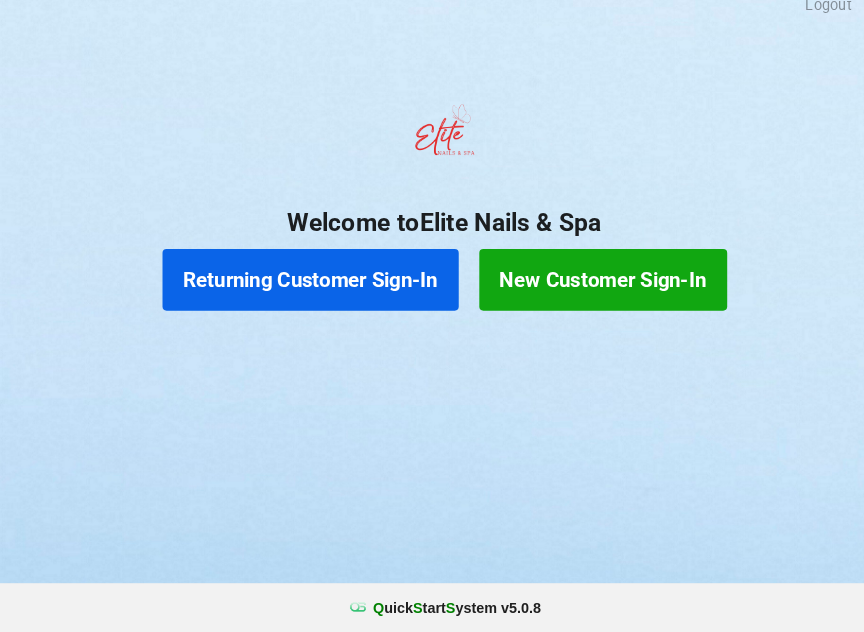 click on "New Customer Sign-In" at bounding box center (586, 289) 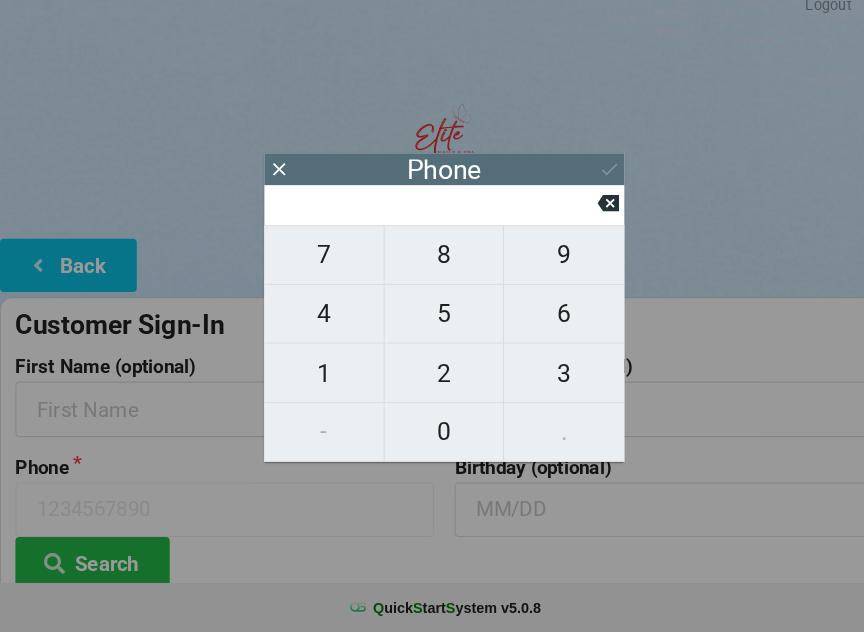 click on "4" at bounding box center (315, 322) 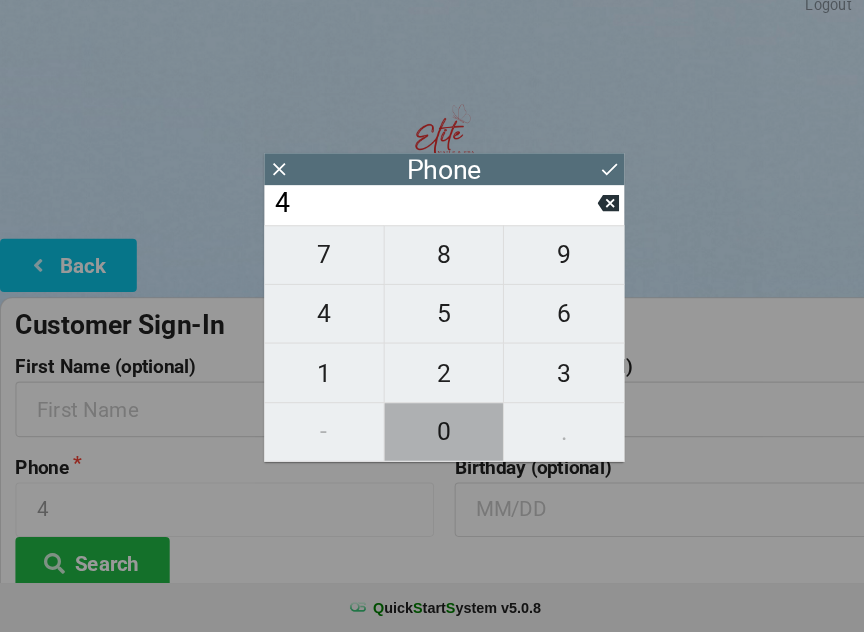 click on "0" at bounding box center [432, 437] 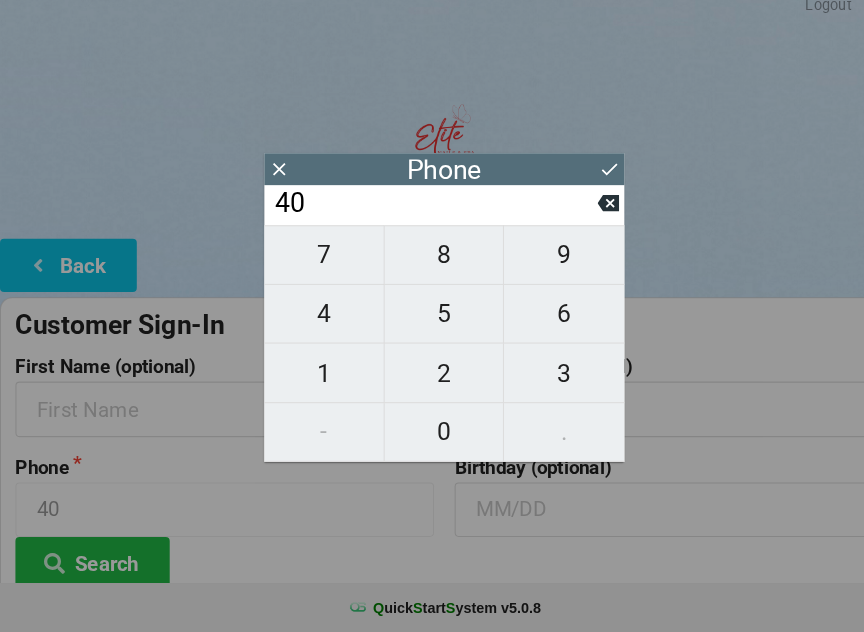 click on "7" at bounding box center (315, 265) 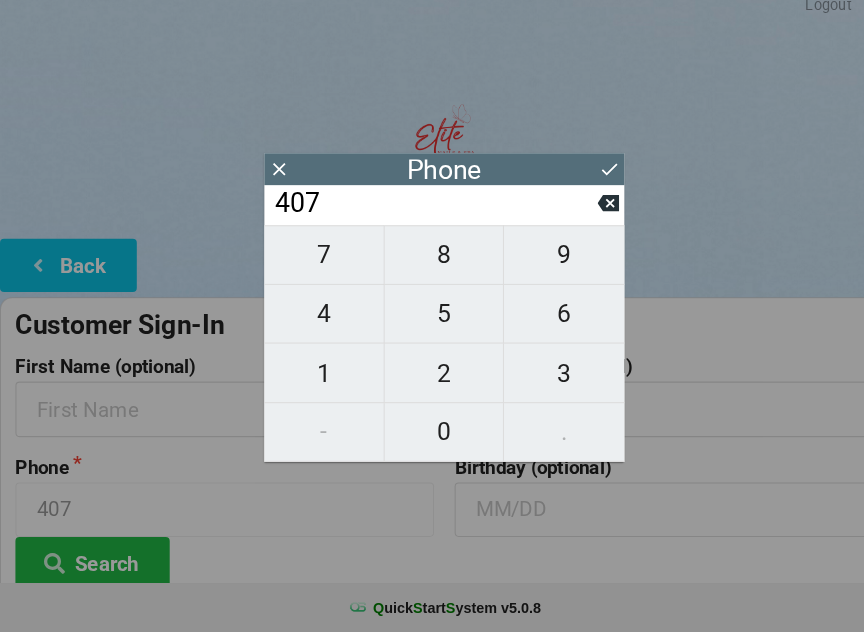 click on "3" at bounding box center [548, 380] 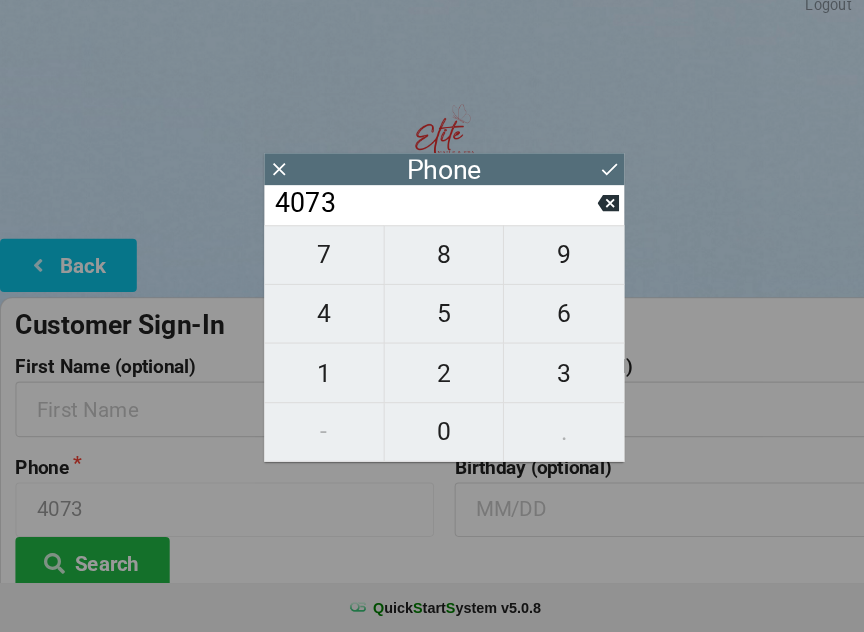 click on "7" at bounding box center [315, 265] 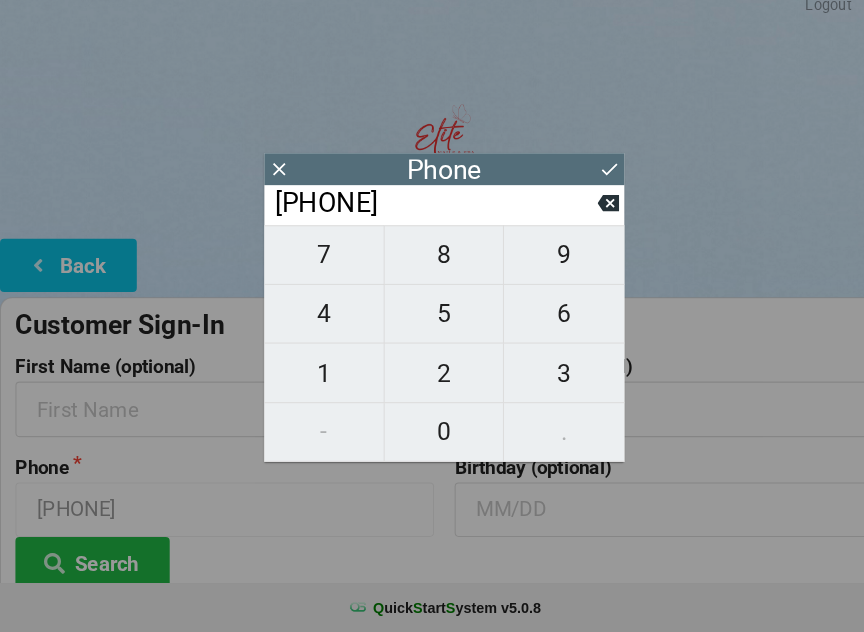click on "5" at bounding box center [432, 322] 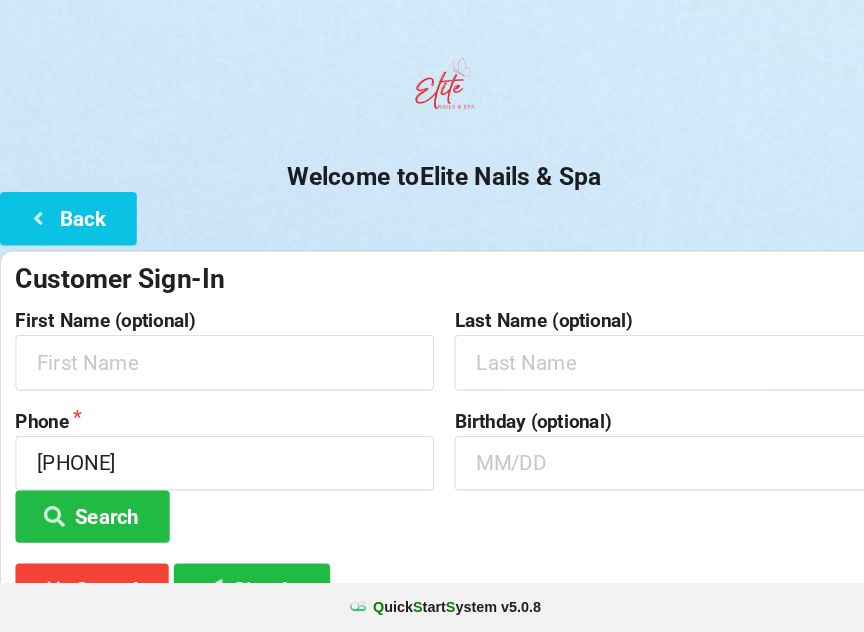 scroll, scrollTop: 45, scrollLeft: 0, axis: vertical 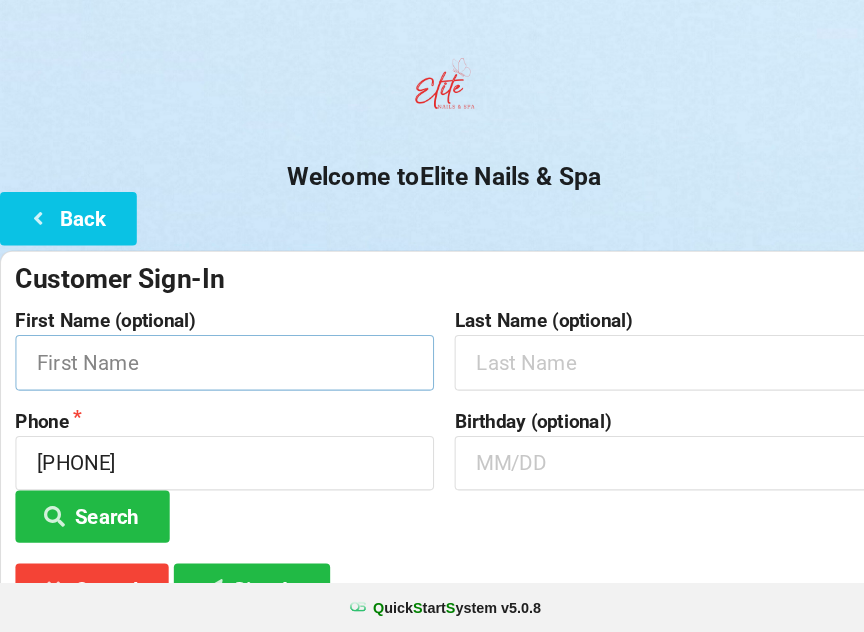 click at bounding box center [218, 369] 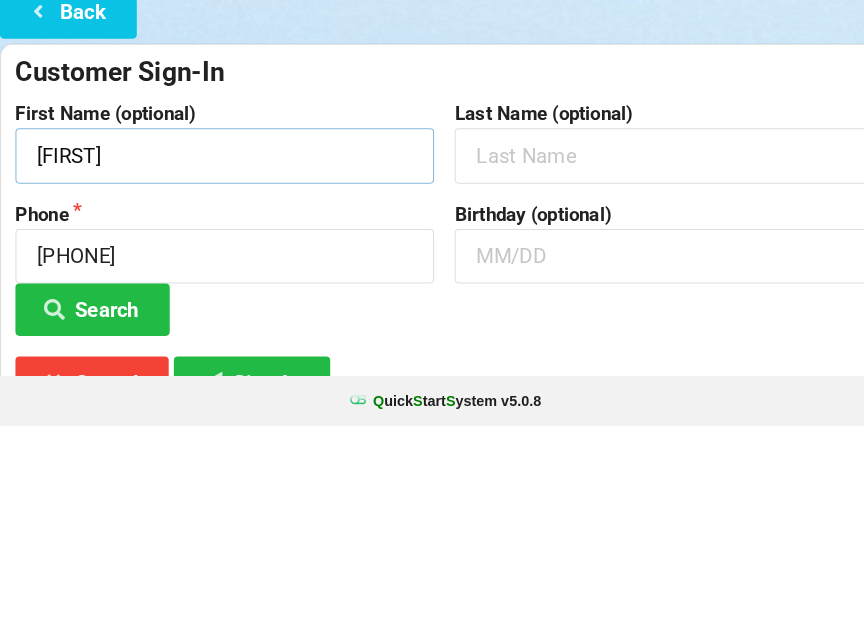 type on "[FIRST]" 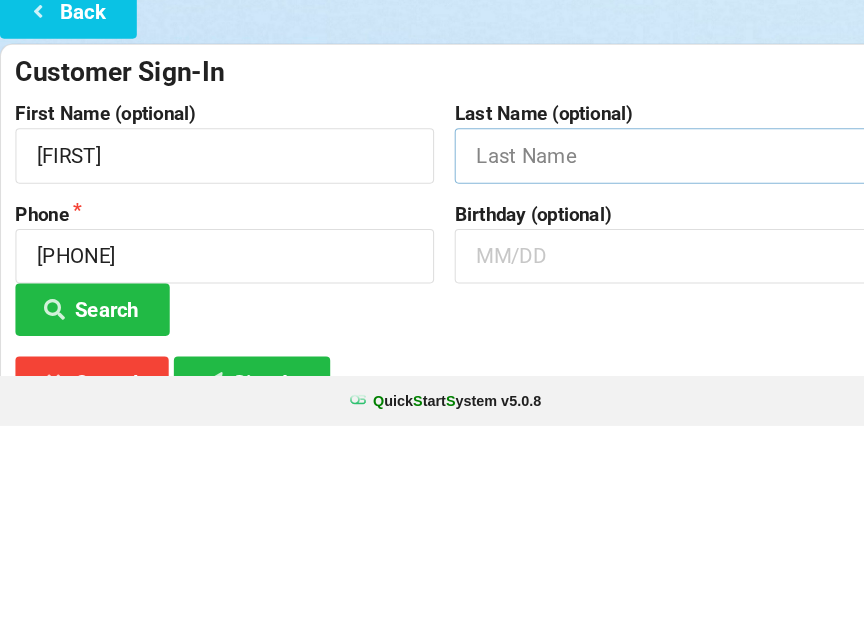 click at bounding box center (645, 369) 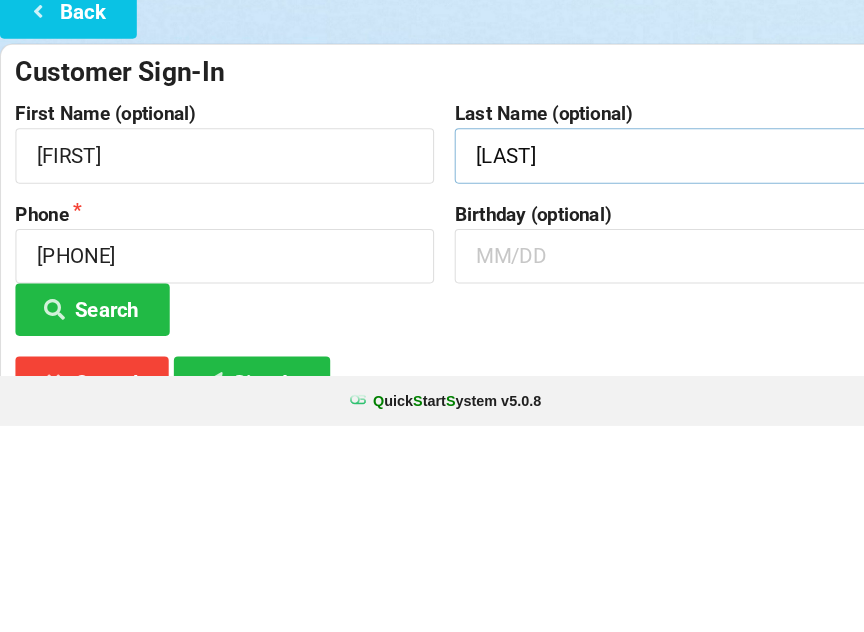 type on "[LAST]" 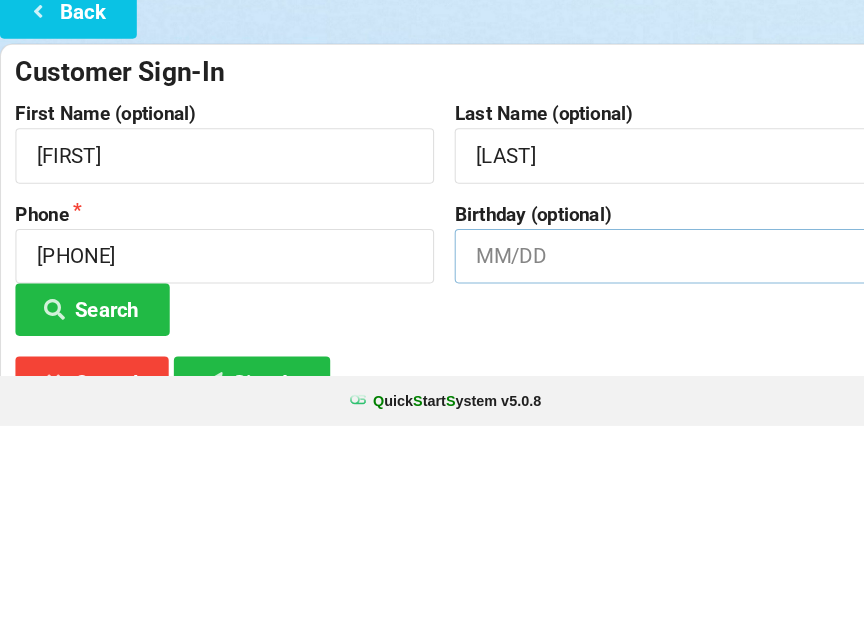 click at bounding box center [645, 467] 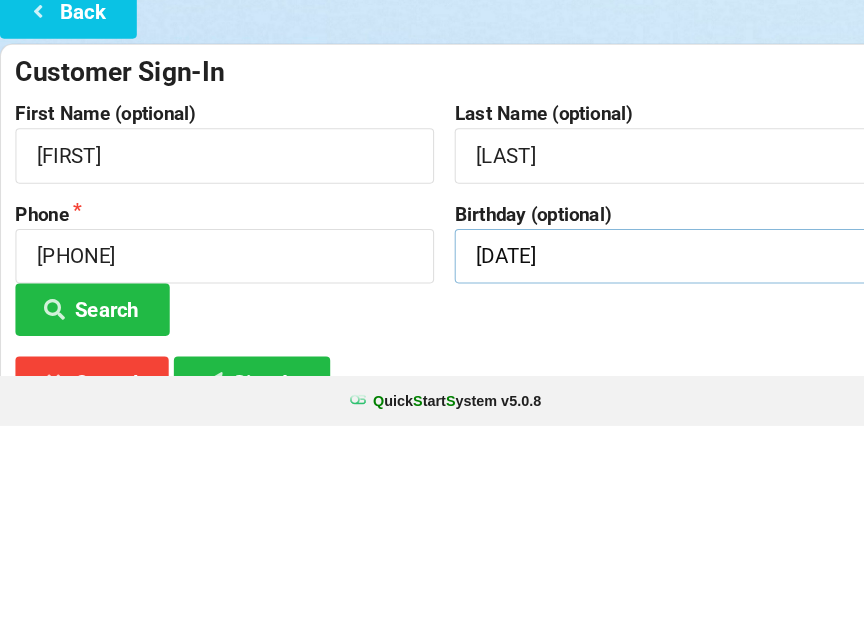 type on "[DATE]" 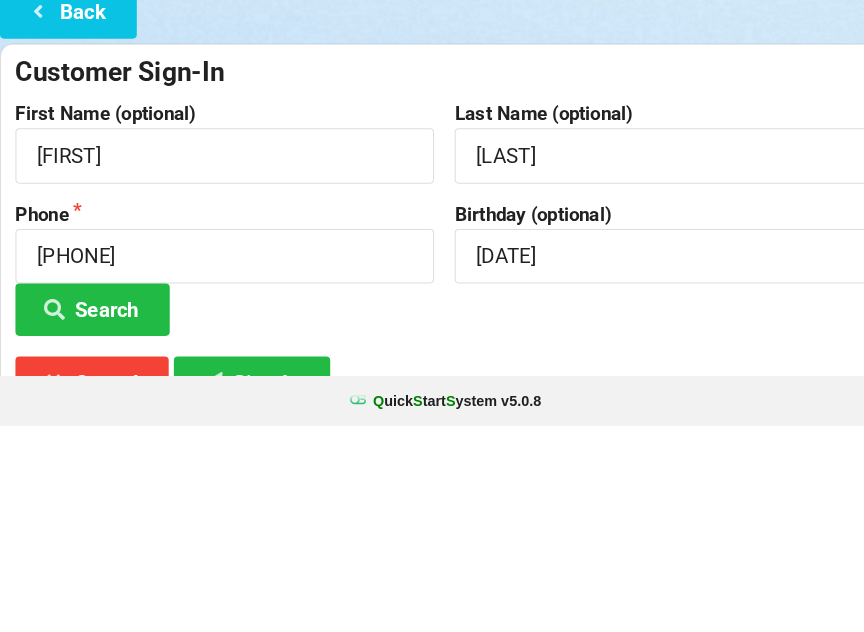 click on "Customer Sign-In" at bounding box center [432, 288] 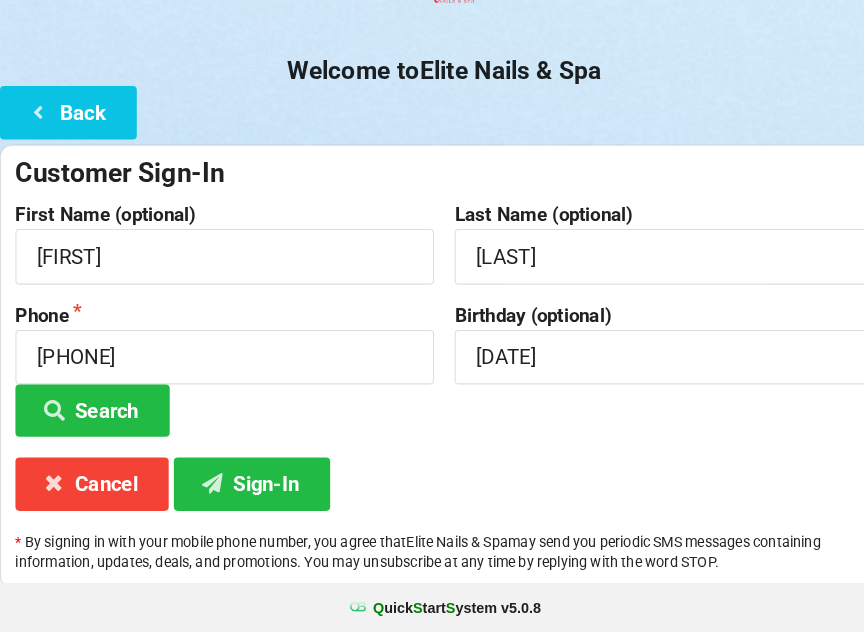 click on "Sign-In" at bounding box center (245, 487) 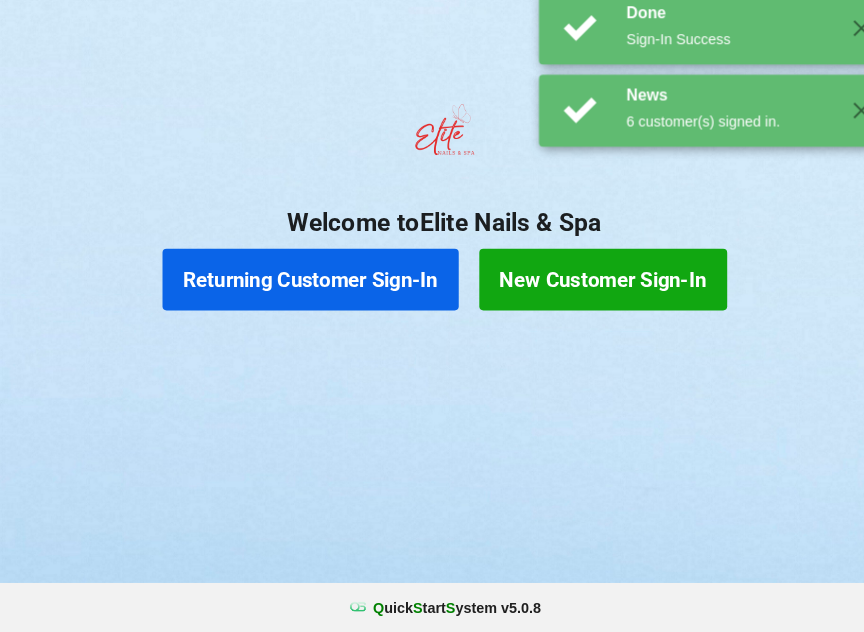 scroll, scrollTop: 0, scrollLeft: 0, axis: both 